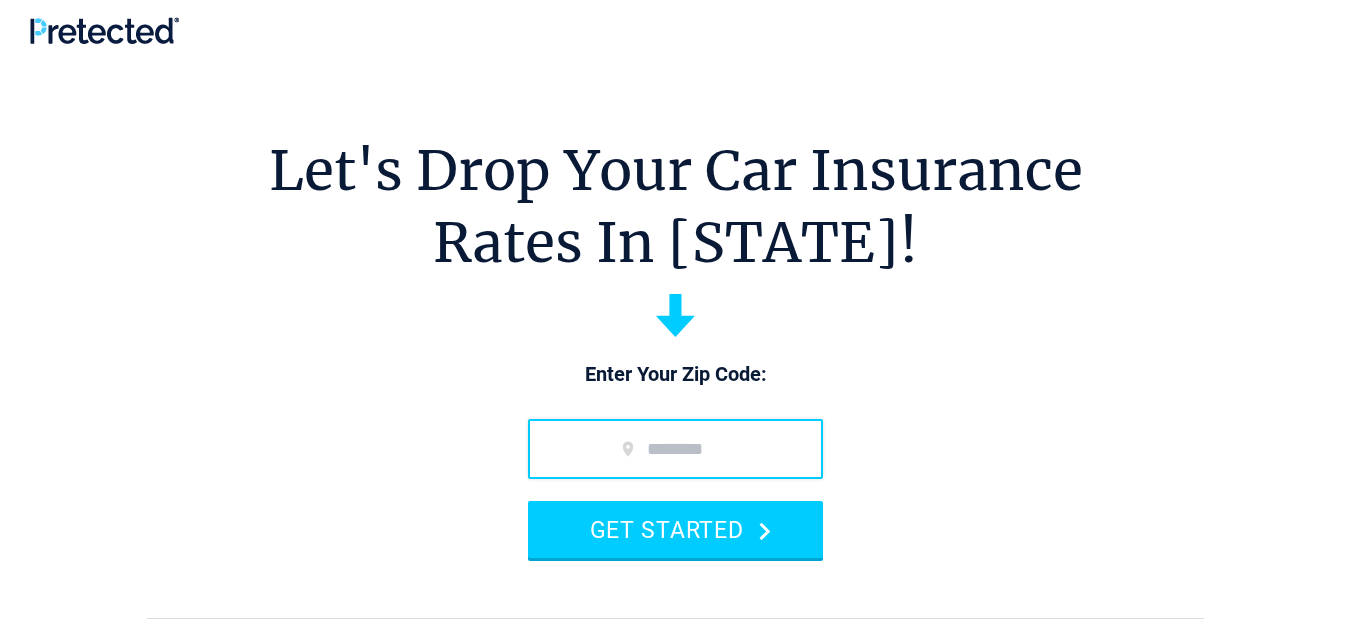 scroll, scrollTop: 0, scrollLeft: 0, axis: both 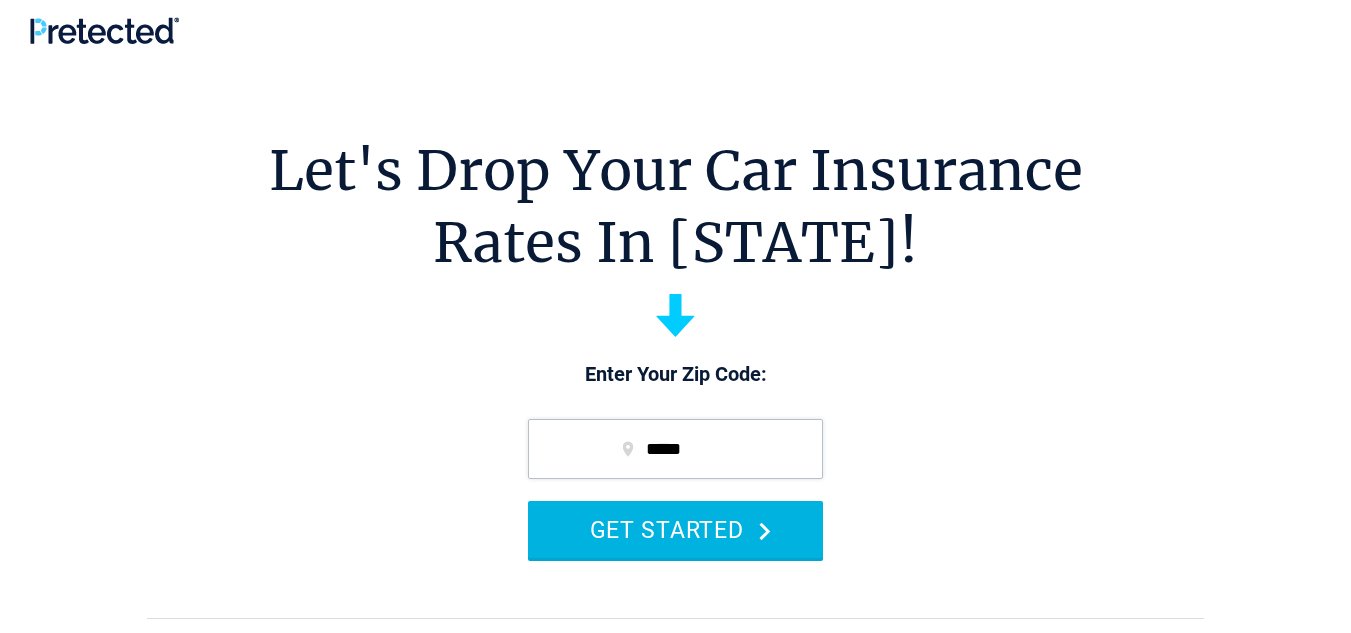click on "GET STARTED" at bounding box center [675, 529] 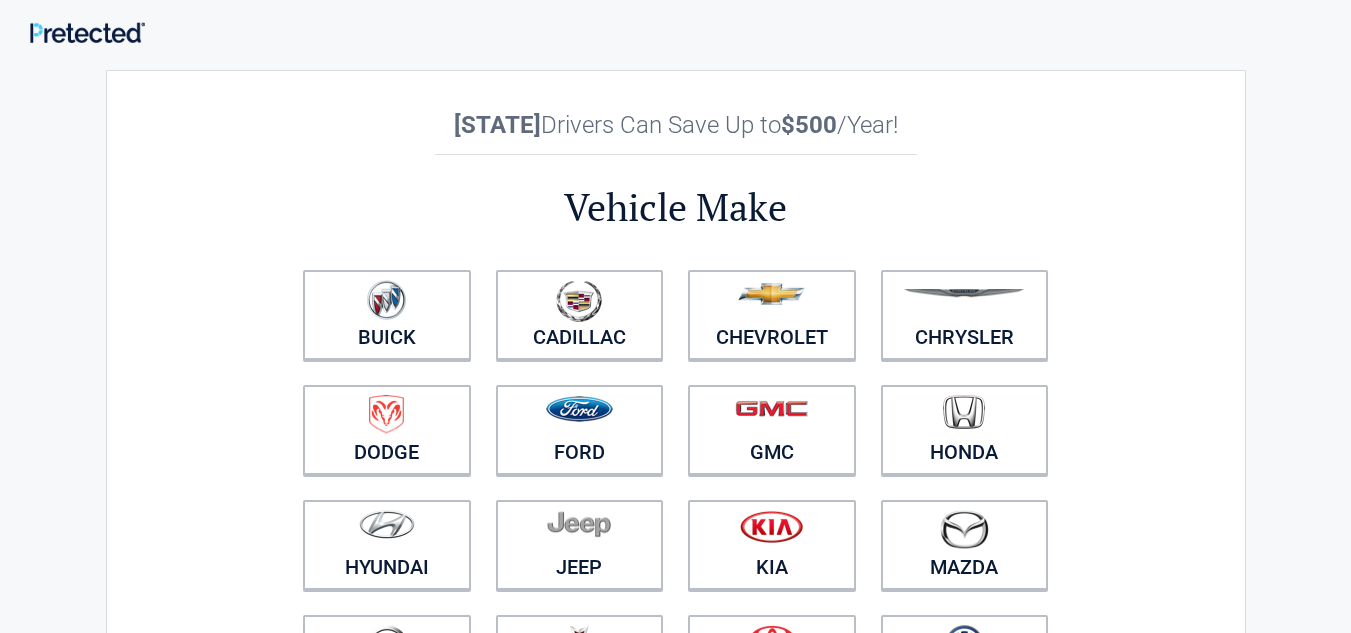 scroll, scrollTop: 0, scrollLeft: 0, axis: both 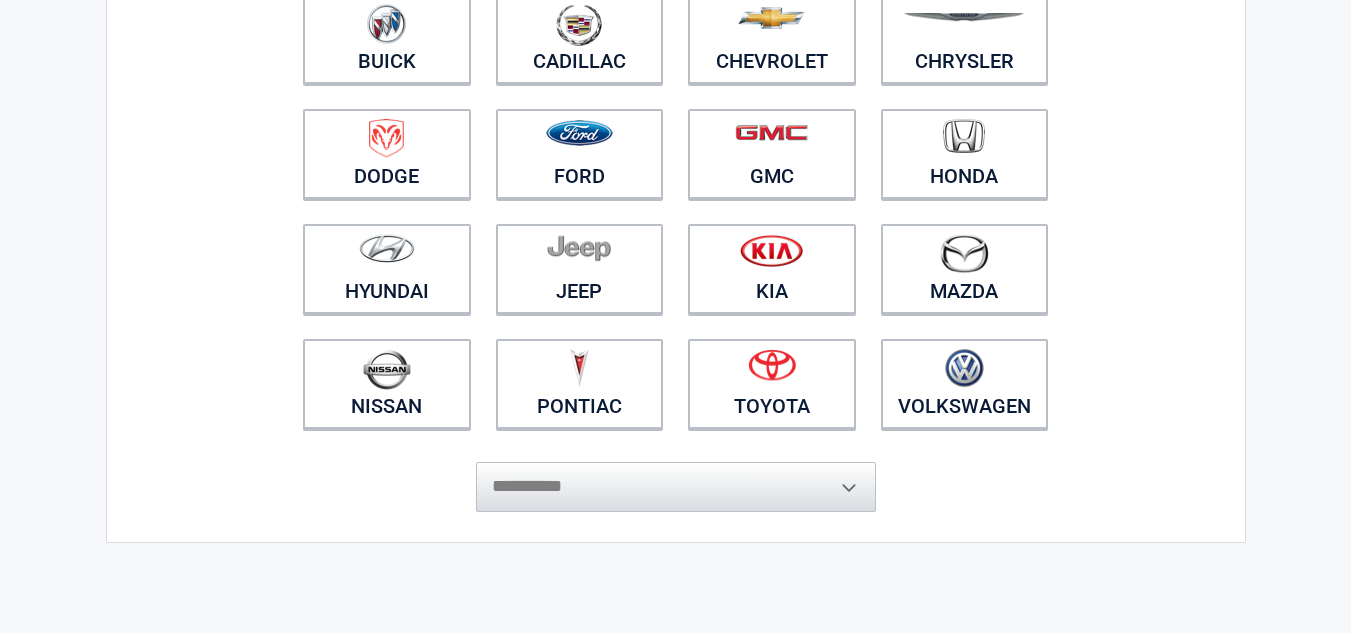click on "**********" at bounding box center [676, 477] 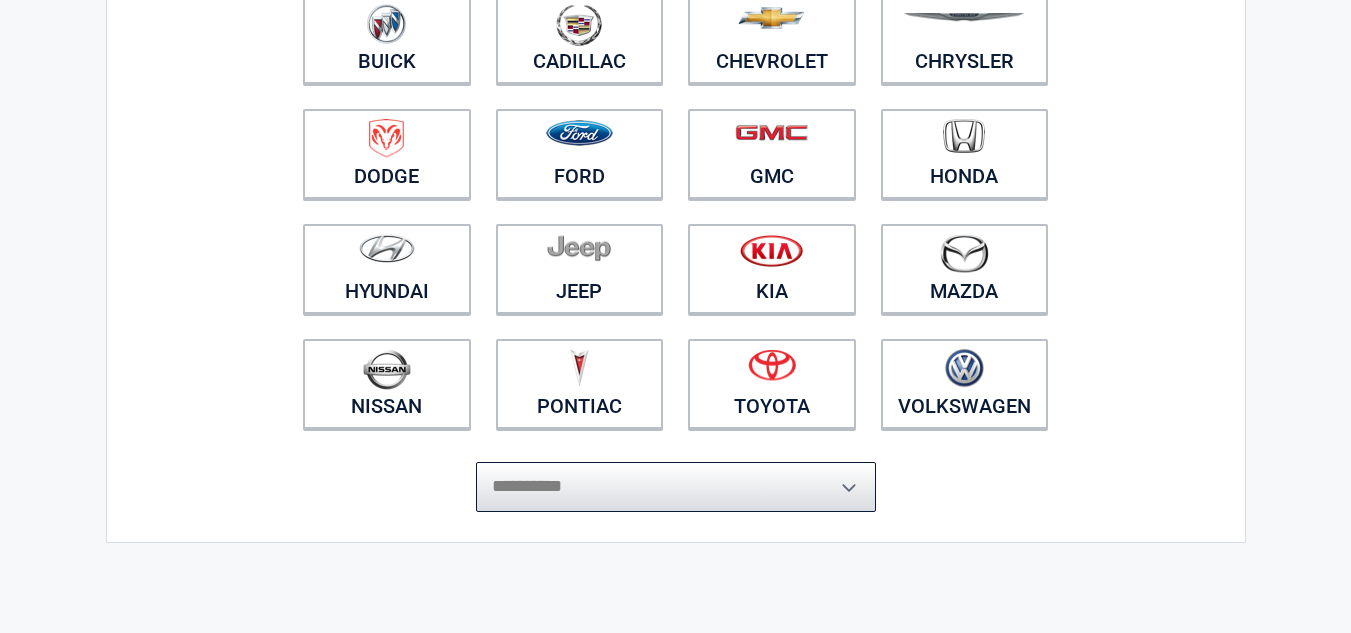 click on "**********" at bounding box center (676, 487) 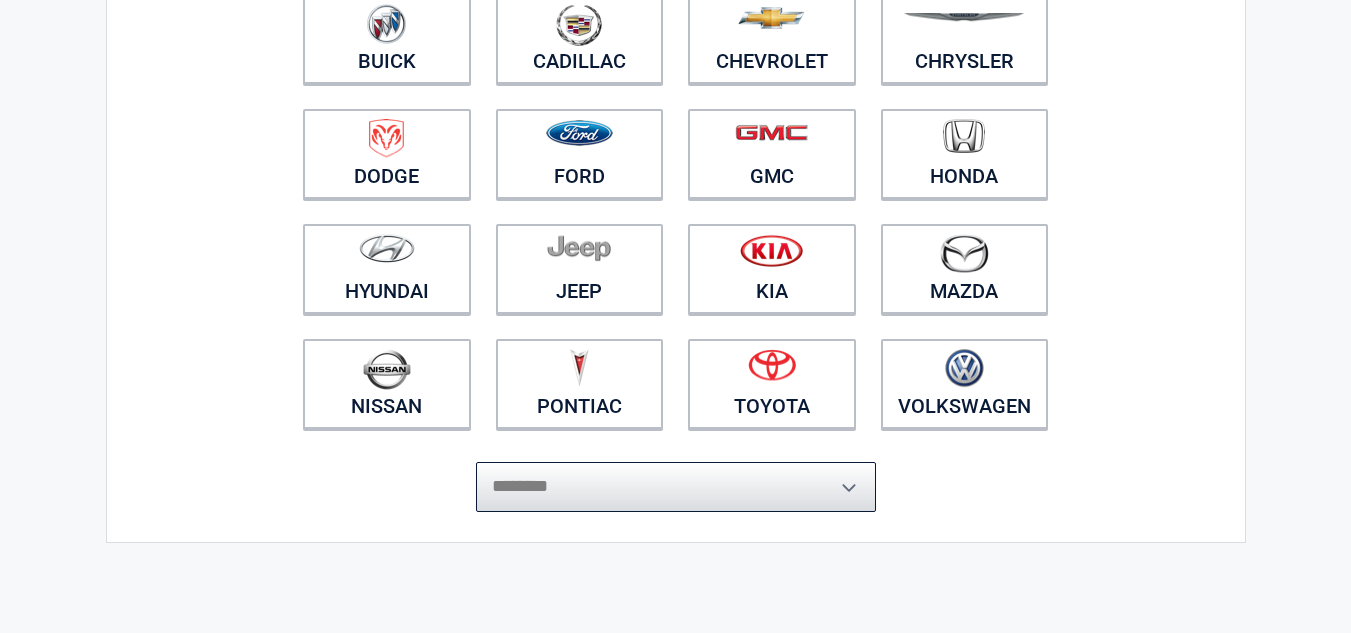 click on "**********" at bounding box center [676, 487] 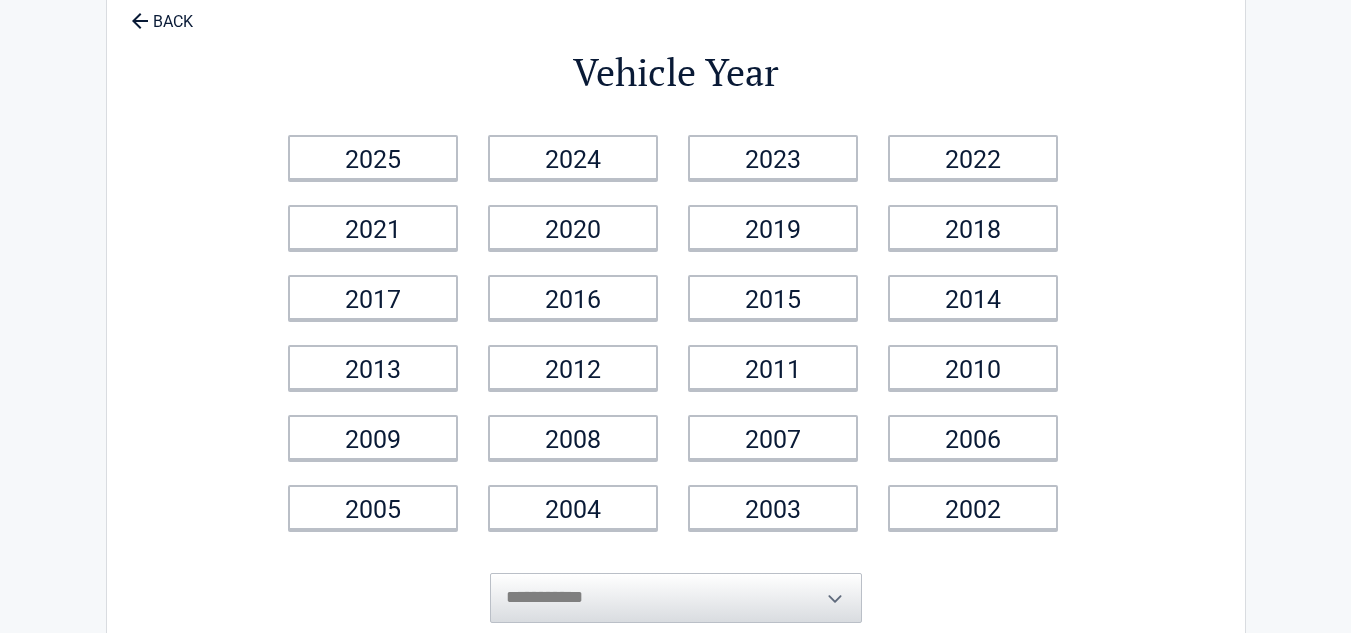 scroll, scrollTop: 0, scrollLeft: 0, axis: both 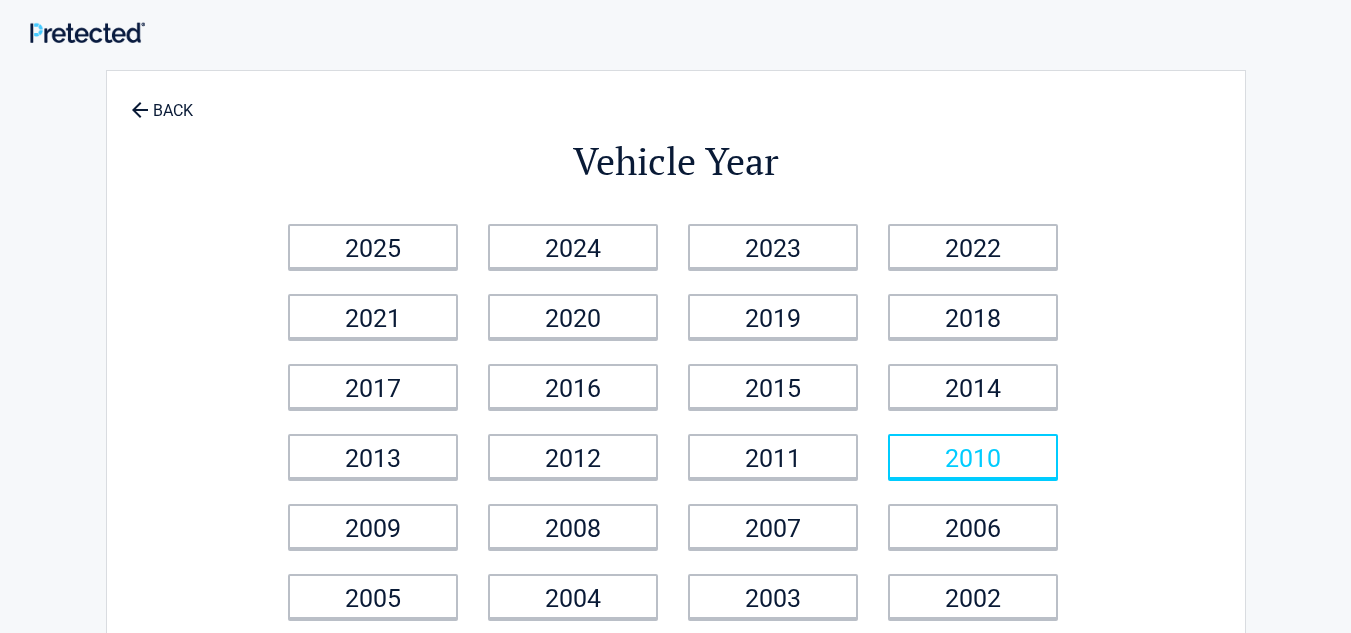 click on "2010" at bounding box center (973, 456) 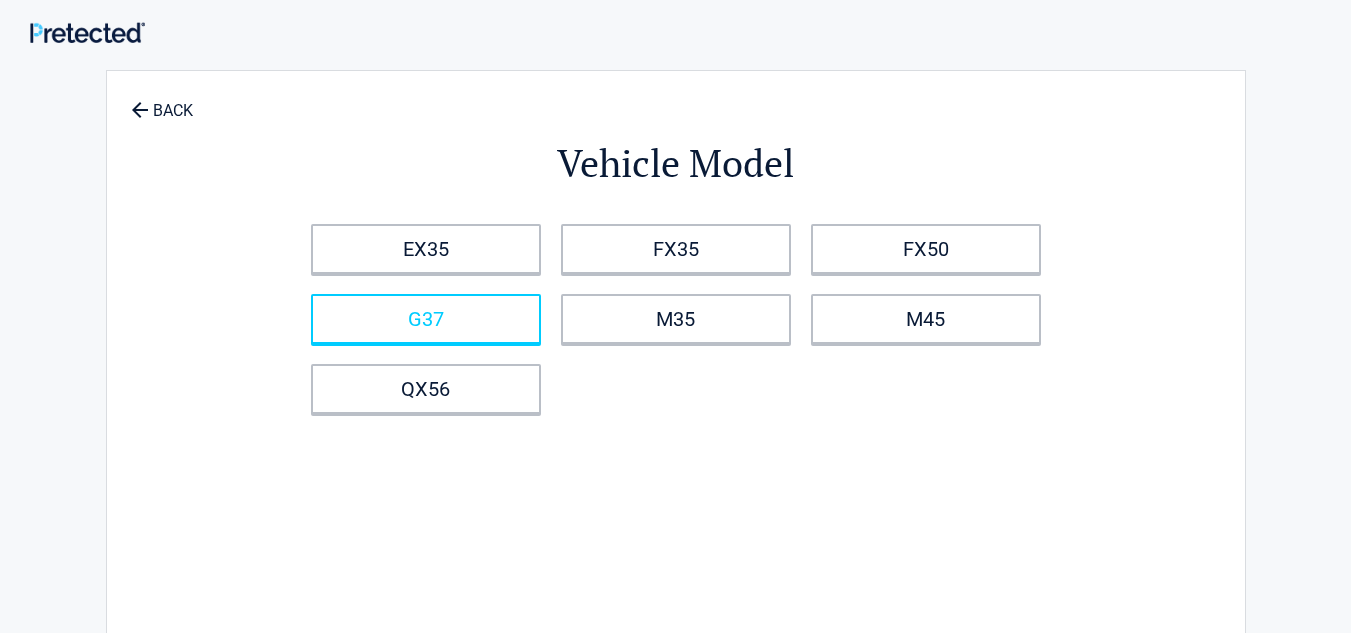 click on "G37" at bounding box center [426, 319] 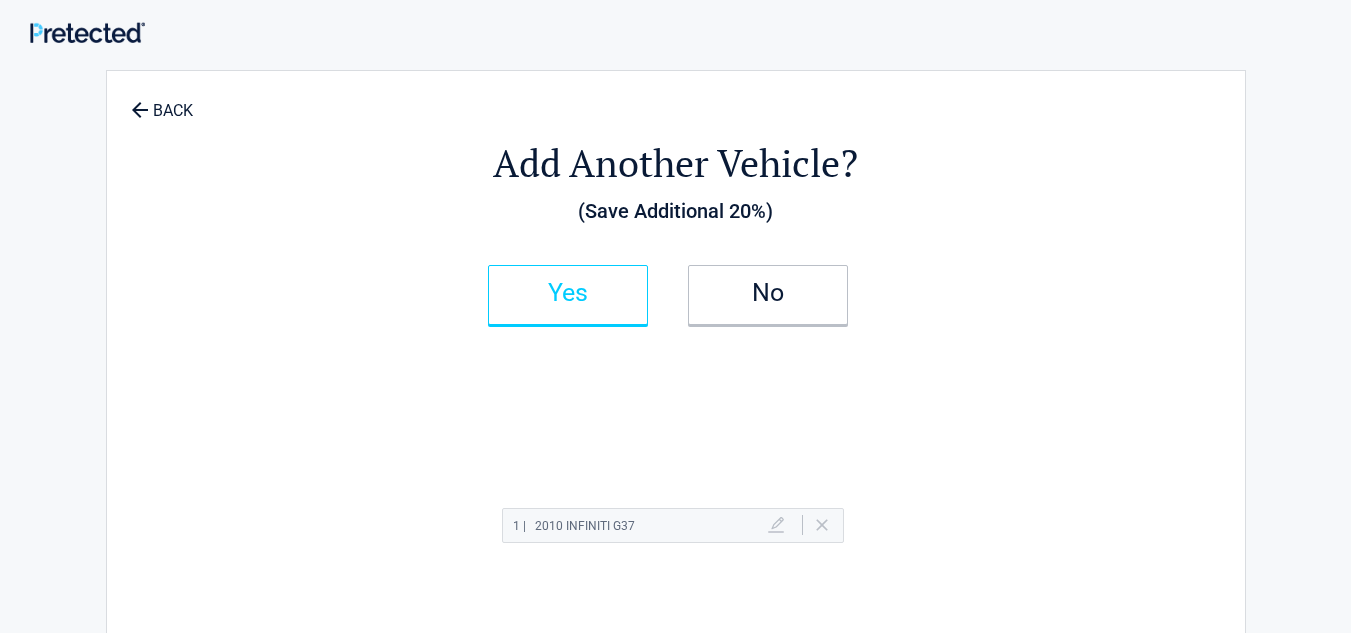 click on "Yes" at bounding box center [568, 293] 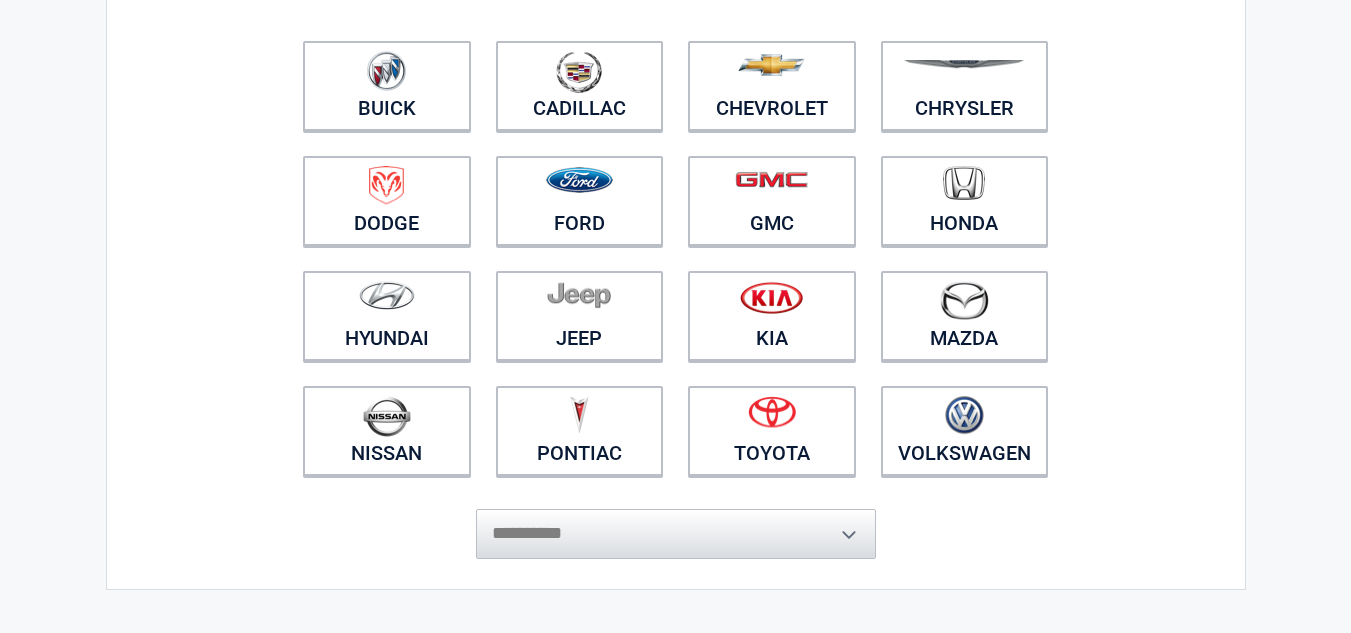 scroll, scrollTop: 232, scrollLeft: 0, axis: vertical 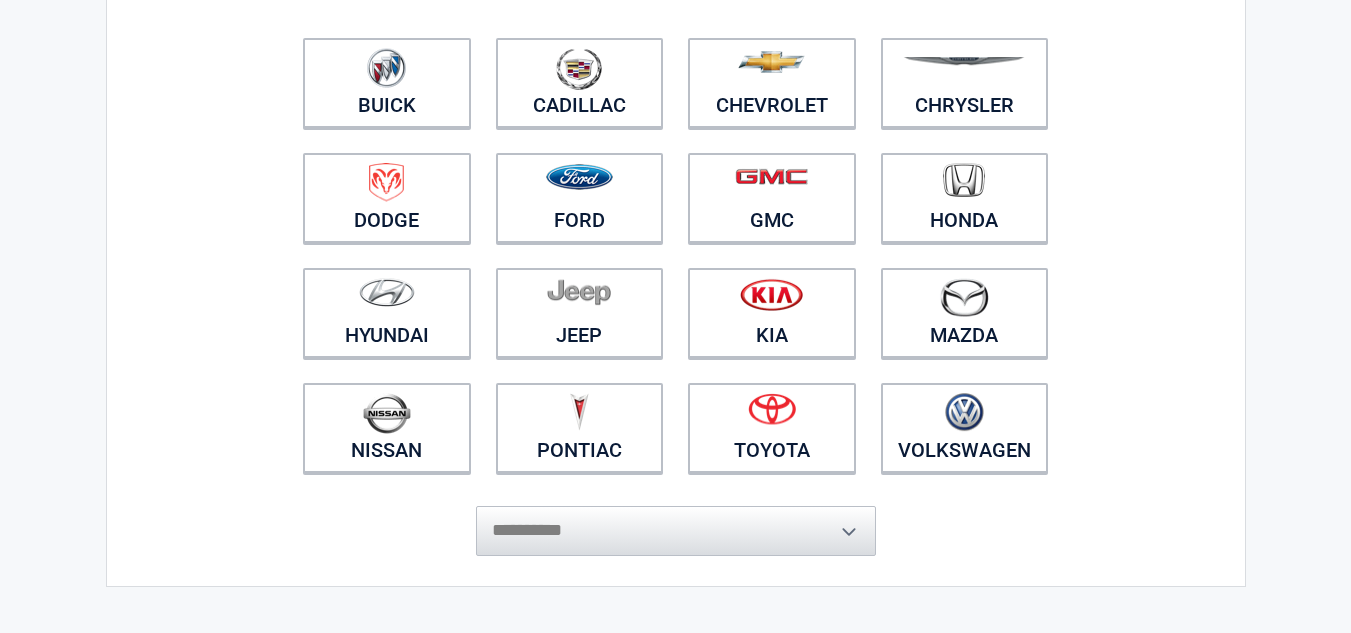click on "**********" at bounding box center (676, 521) 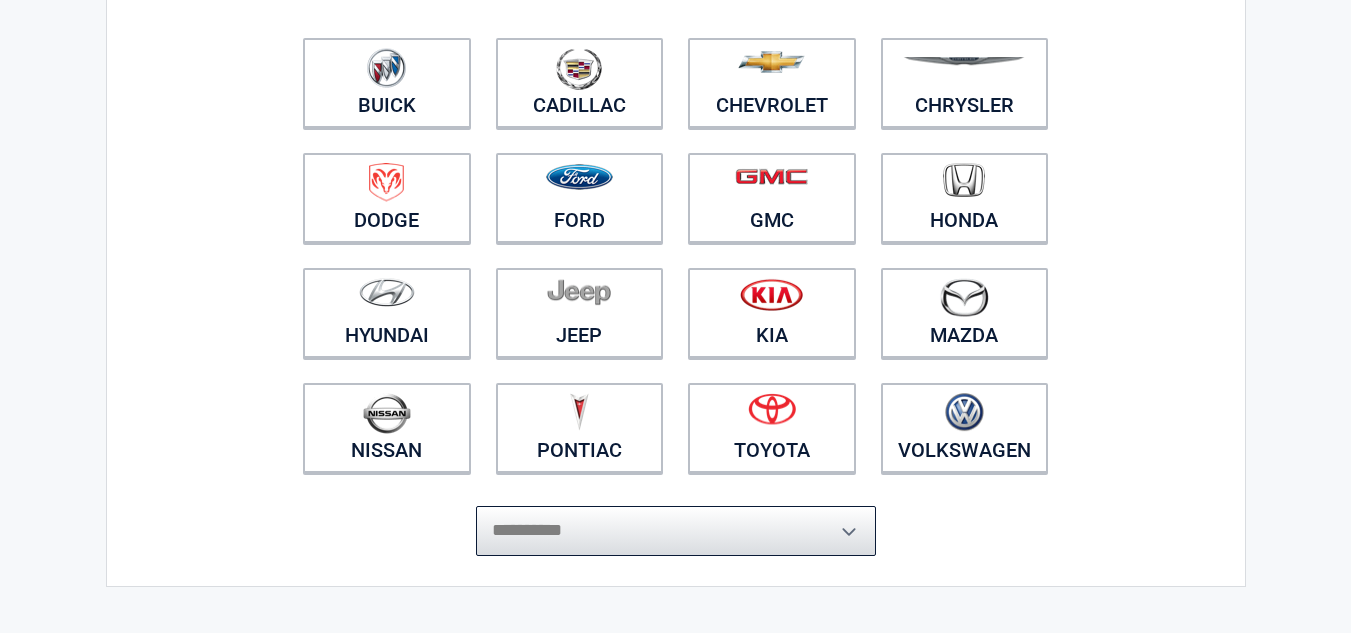 click on "**********" at bounding box center (676, 531) 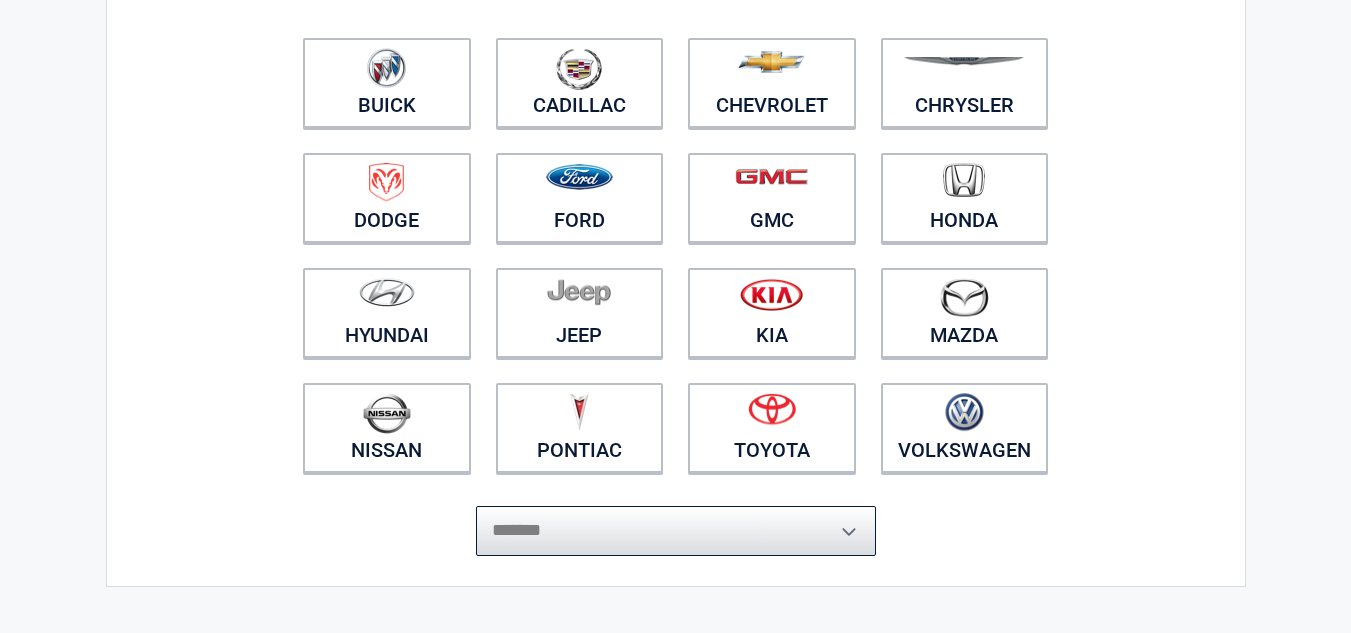 click on "**********" at bounding box center (676, 531) 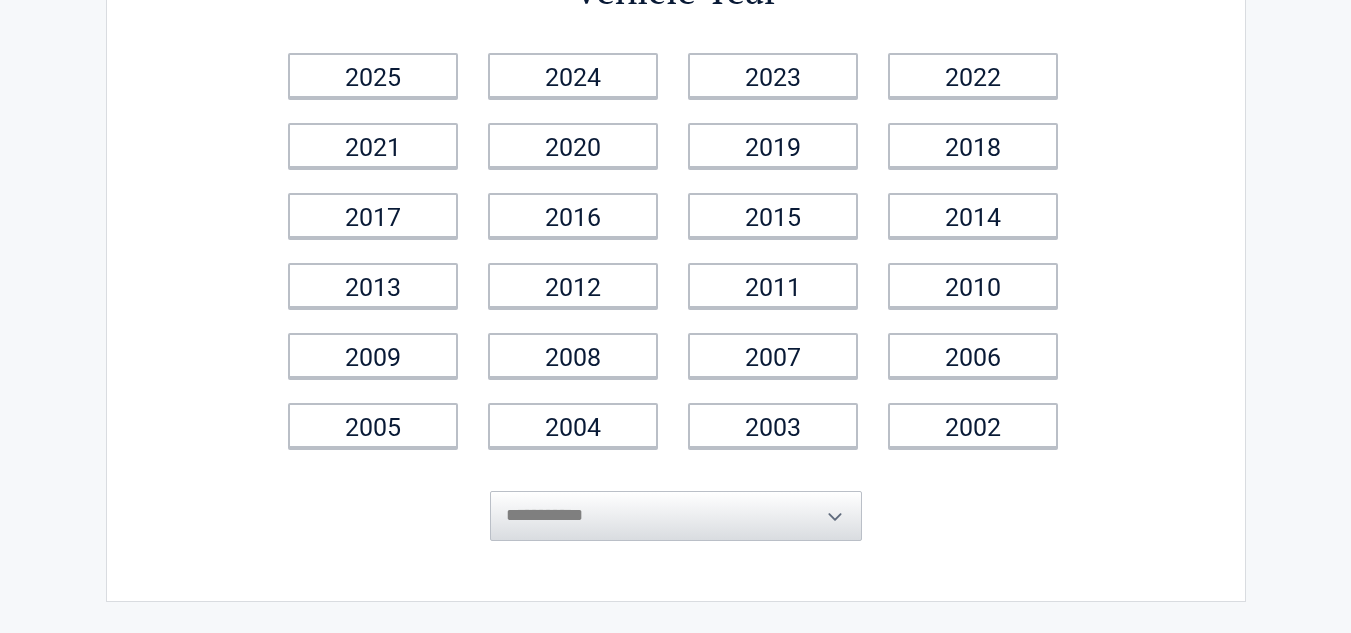scroll, scrollTop: 0, scrollLeft: 0, axis: both 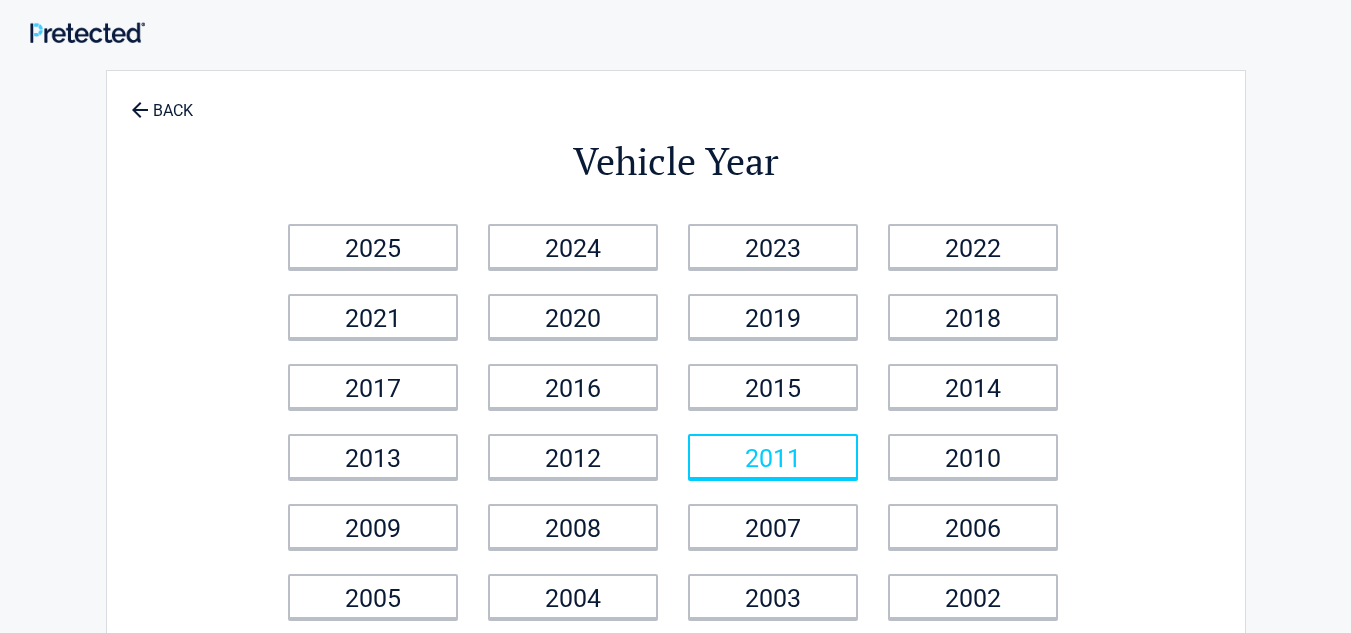 click on "2011" at bounding box center [773, 456] 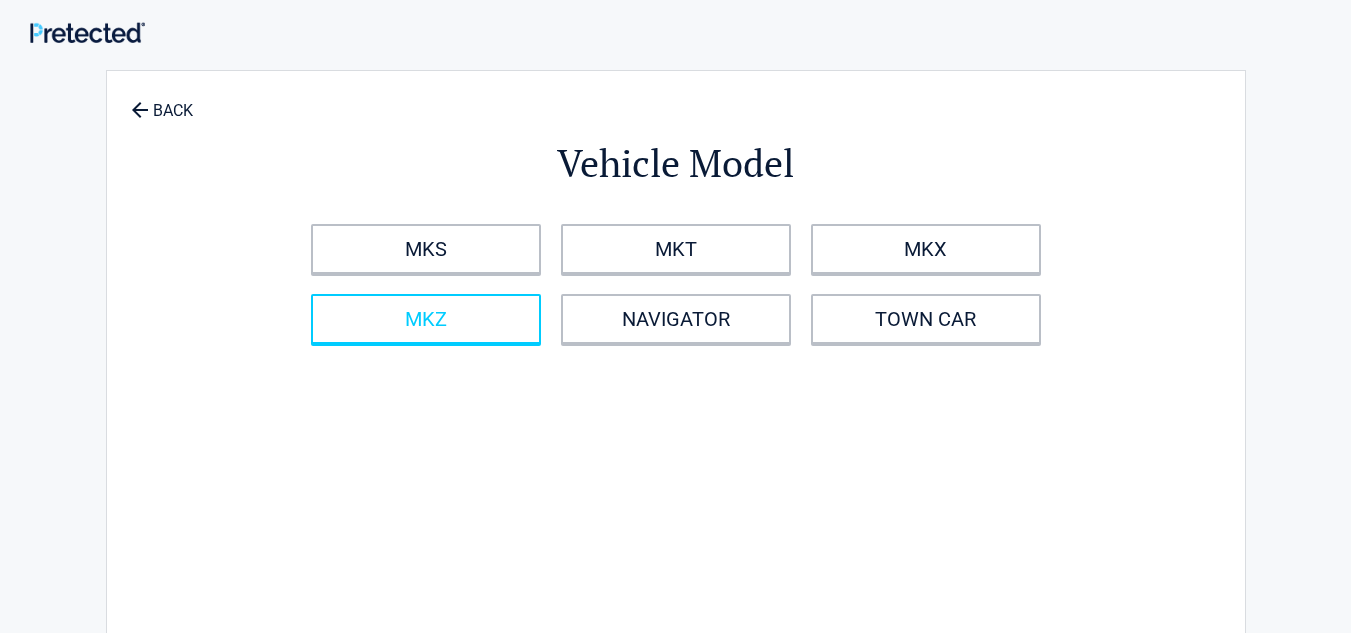 click on "MKZ" at bounding box center [426, 319] 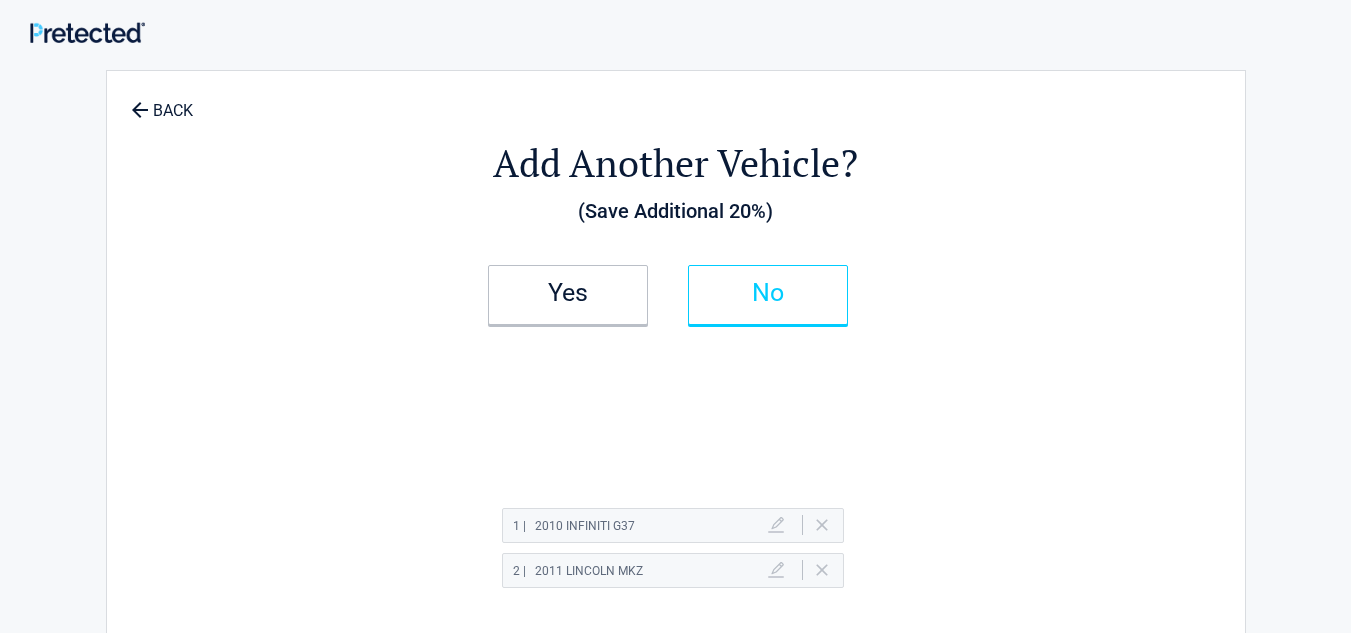 click on "No" at bounding box center (768, 293) 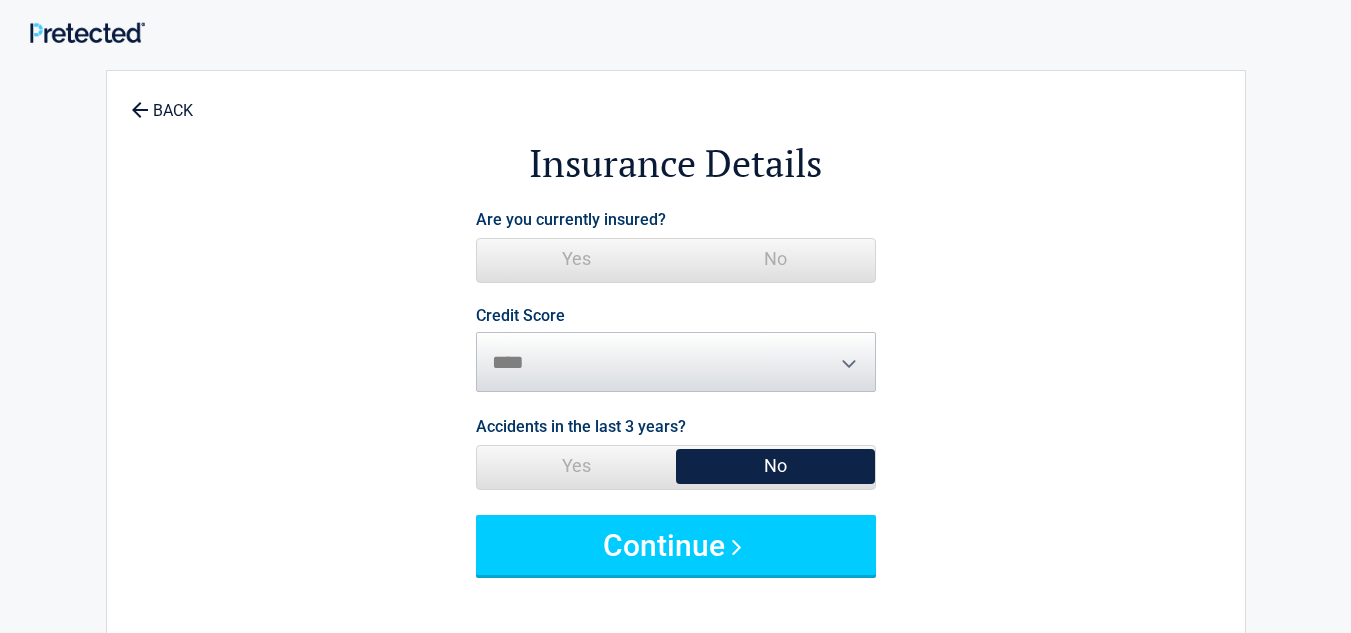 click on "Yes" at bounding box center [576, 259] 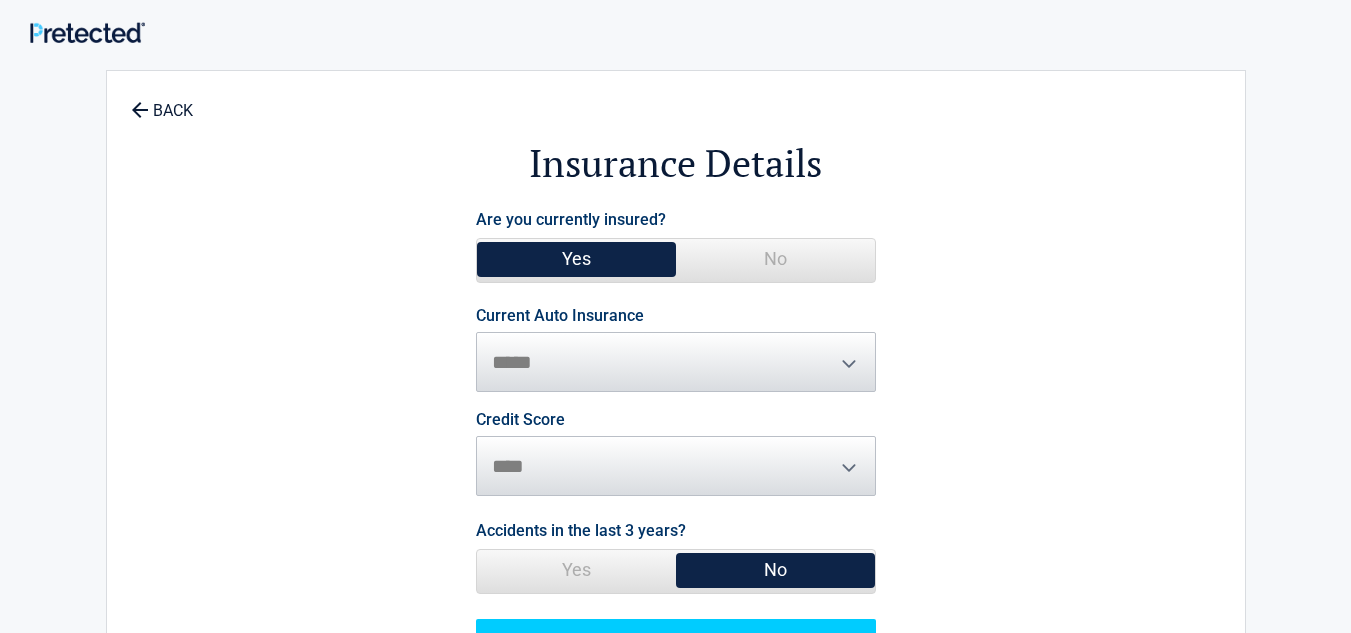 click on "**********" at bounding box center [676, 350] 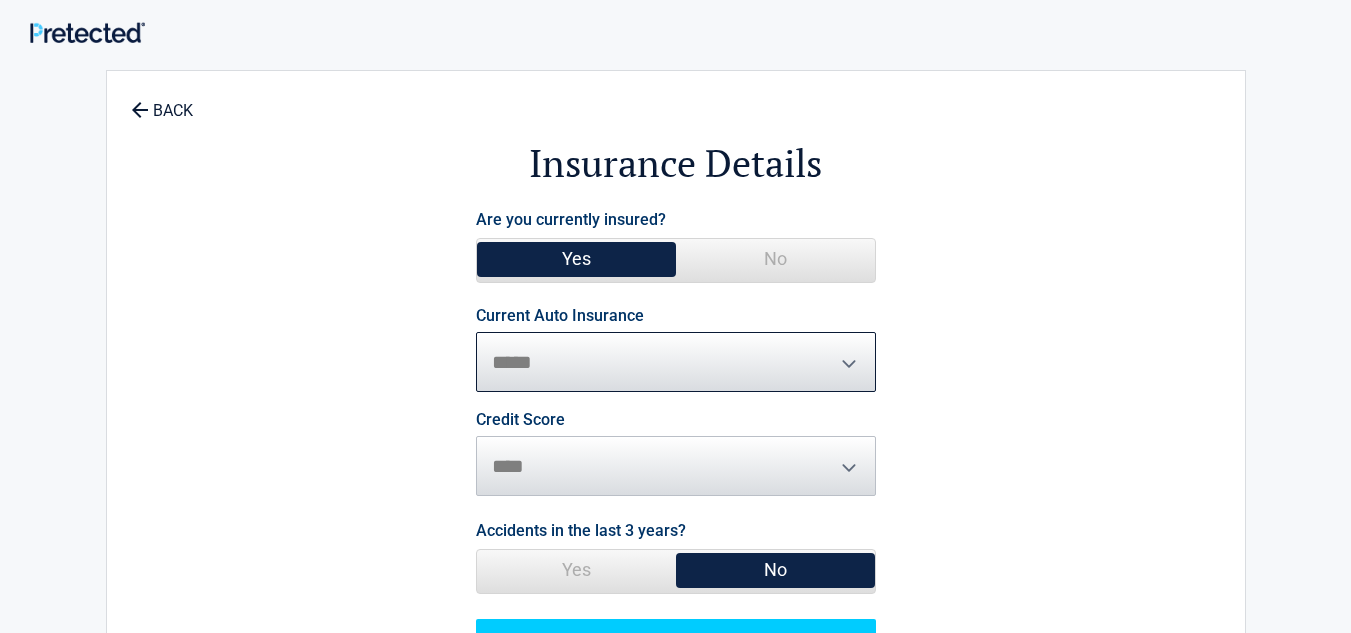click on "**********" at bounding box center [676, 362] 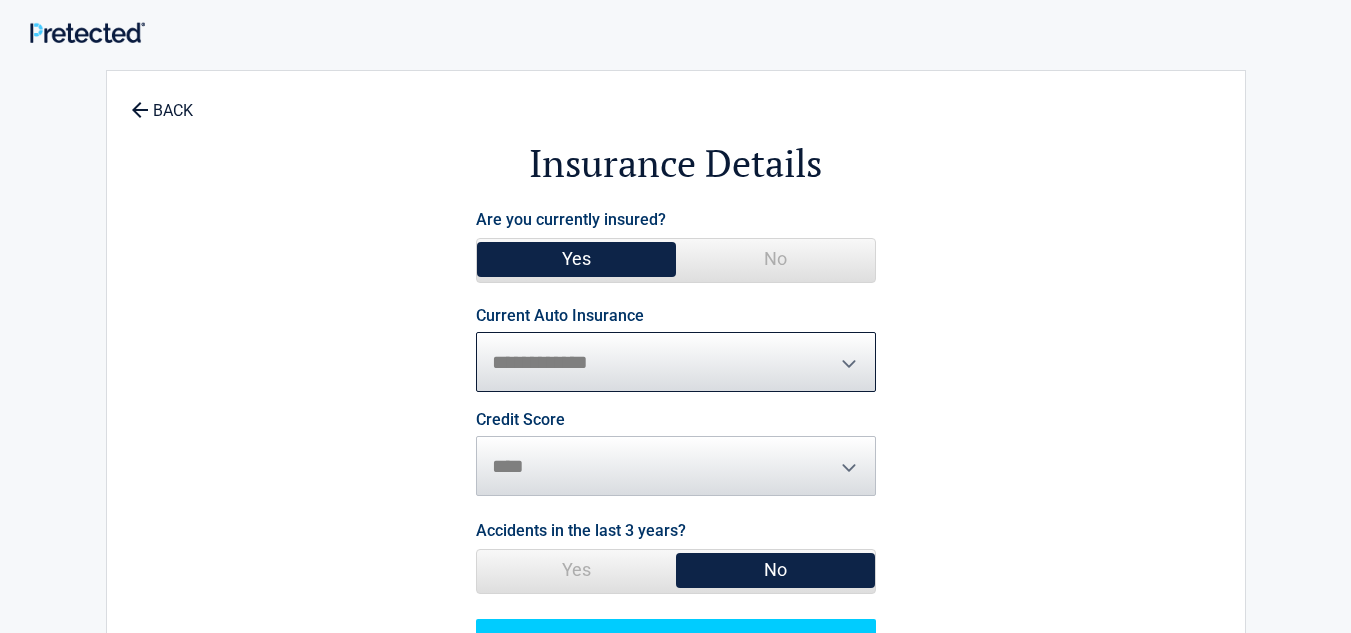 click on "**********" at bounding box center (676, 362) 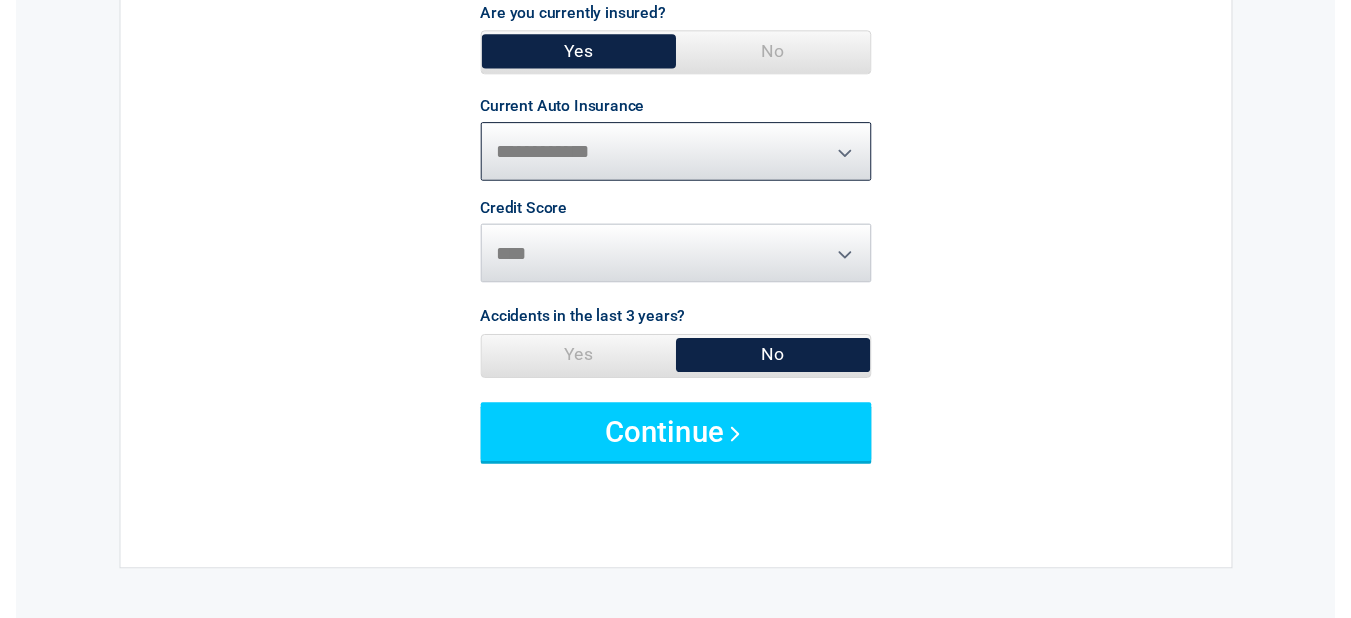 scroll, scrollTop: 219, scrollLeft: 0, axis: vertical 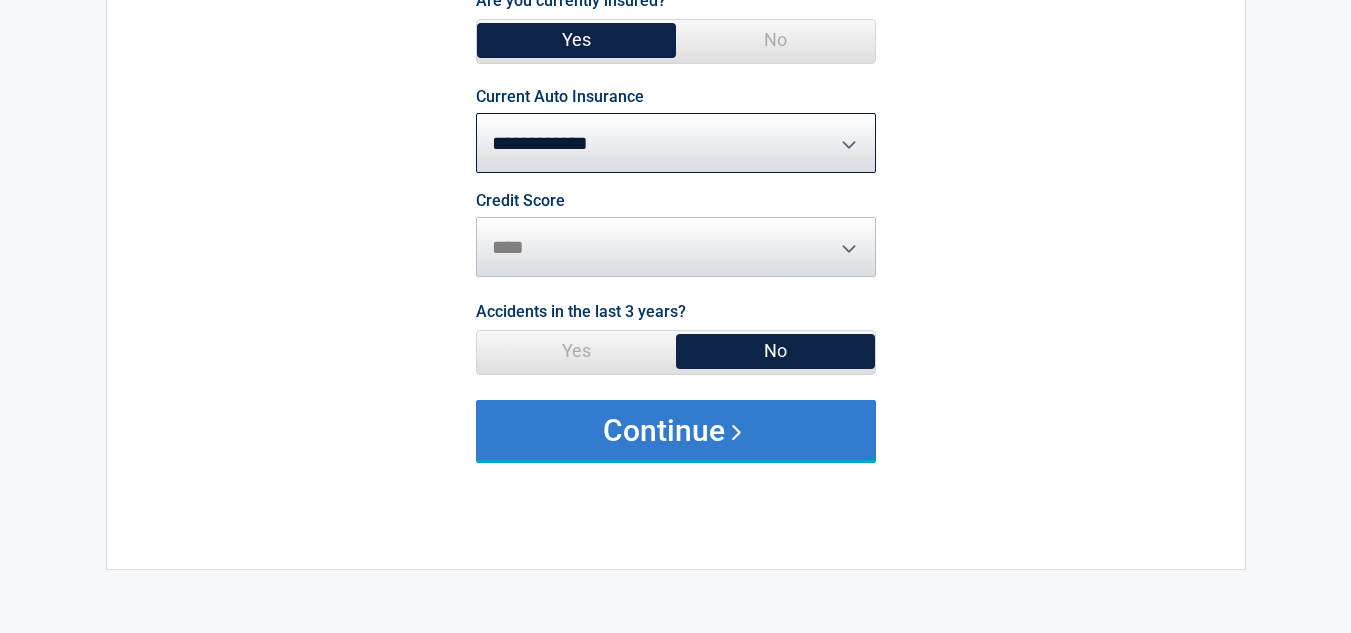 click on "Continue" at bounding box center (676, 430) 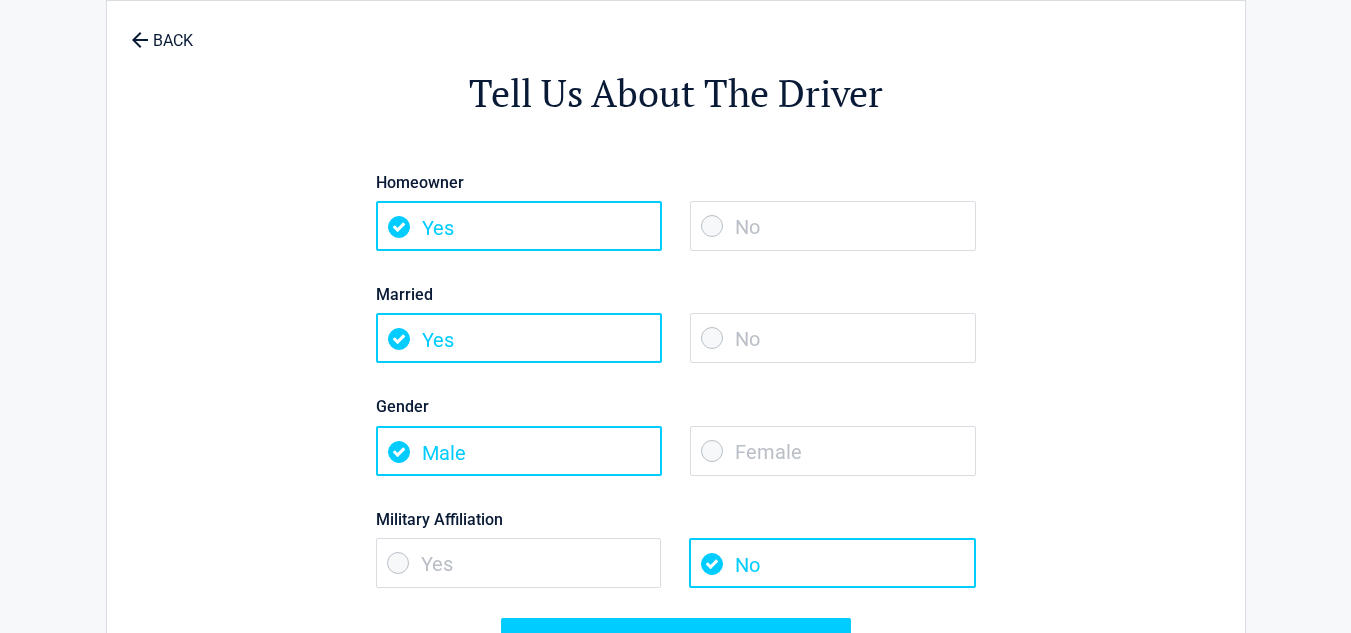 scroll, scrollTop: 0, scrollLeft: 0, axis: both 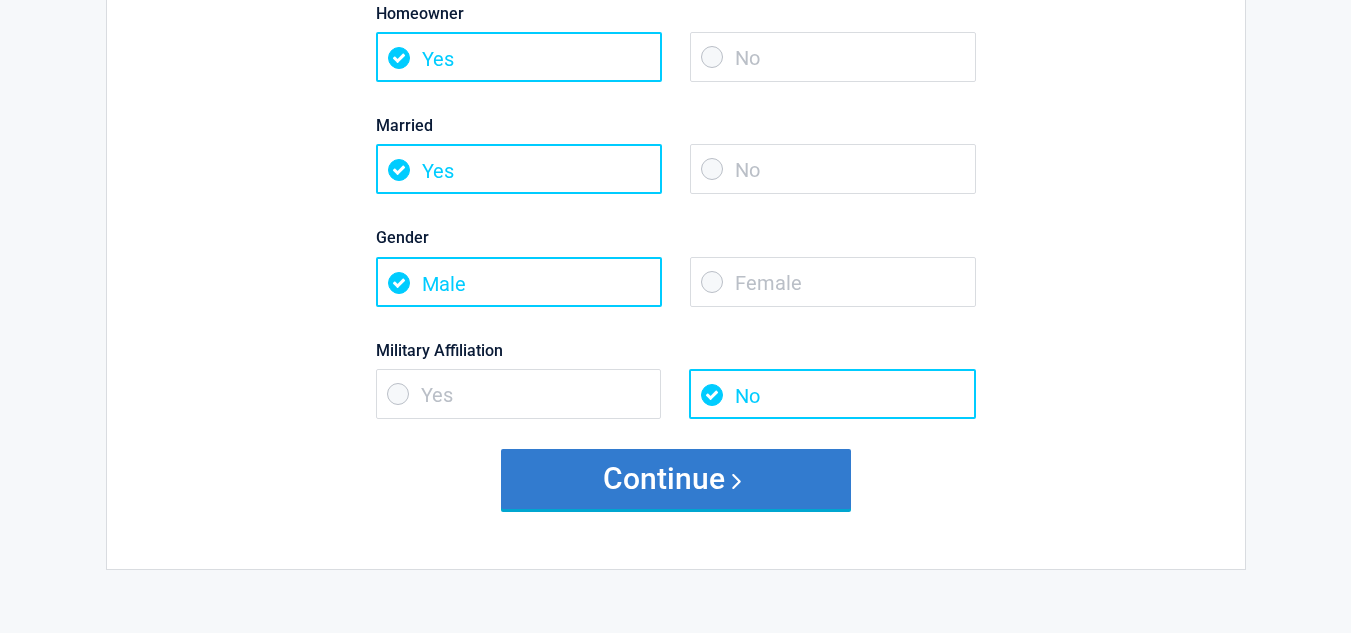 click on "Continue" at bounding box center (676, 479) 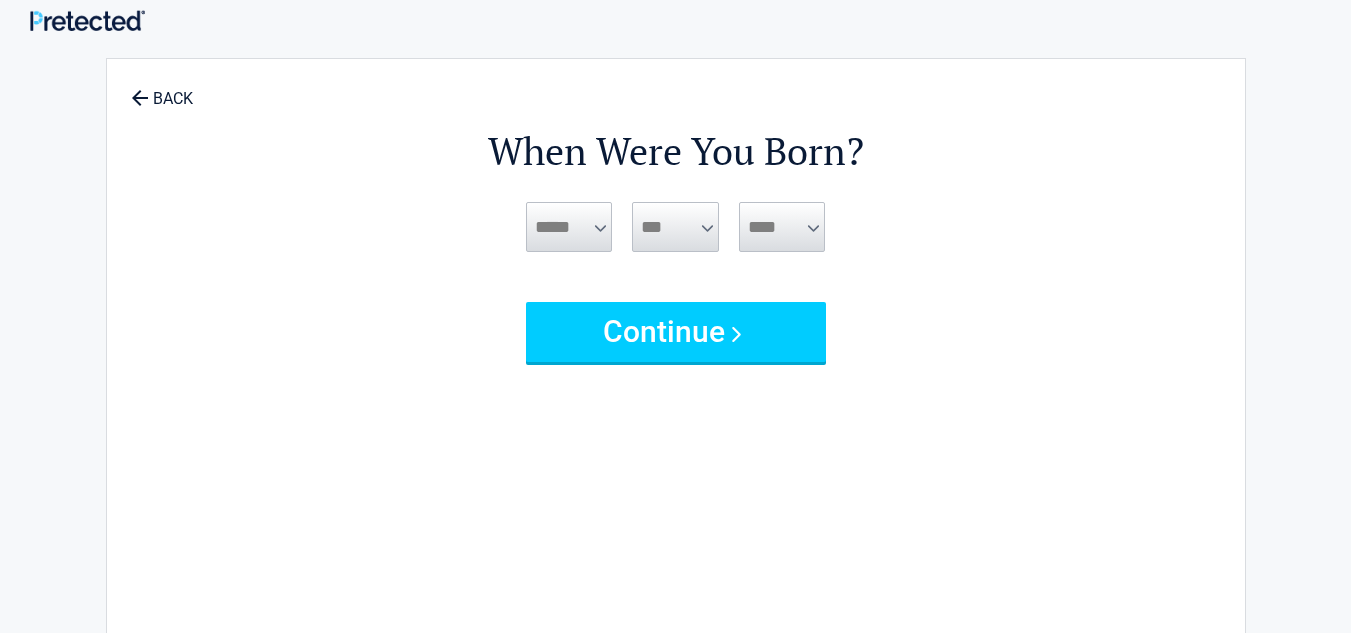 scroll, scrollTop: 0, scrollLeft: 0, axis: both 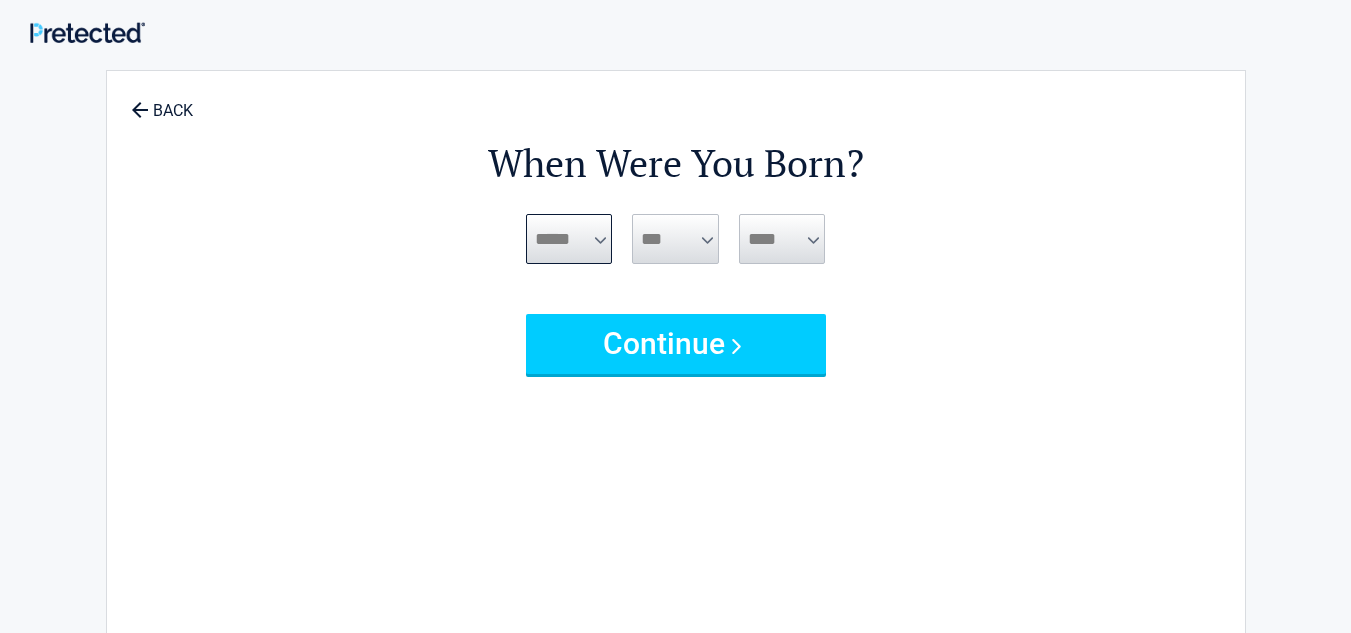 click on "*****
***
***
***
***
***
***
***
***
***
***
***
***" at bounding box center (569, 239) 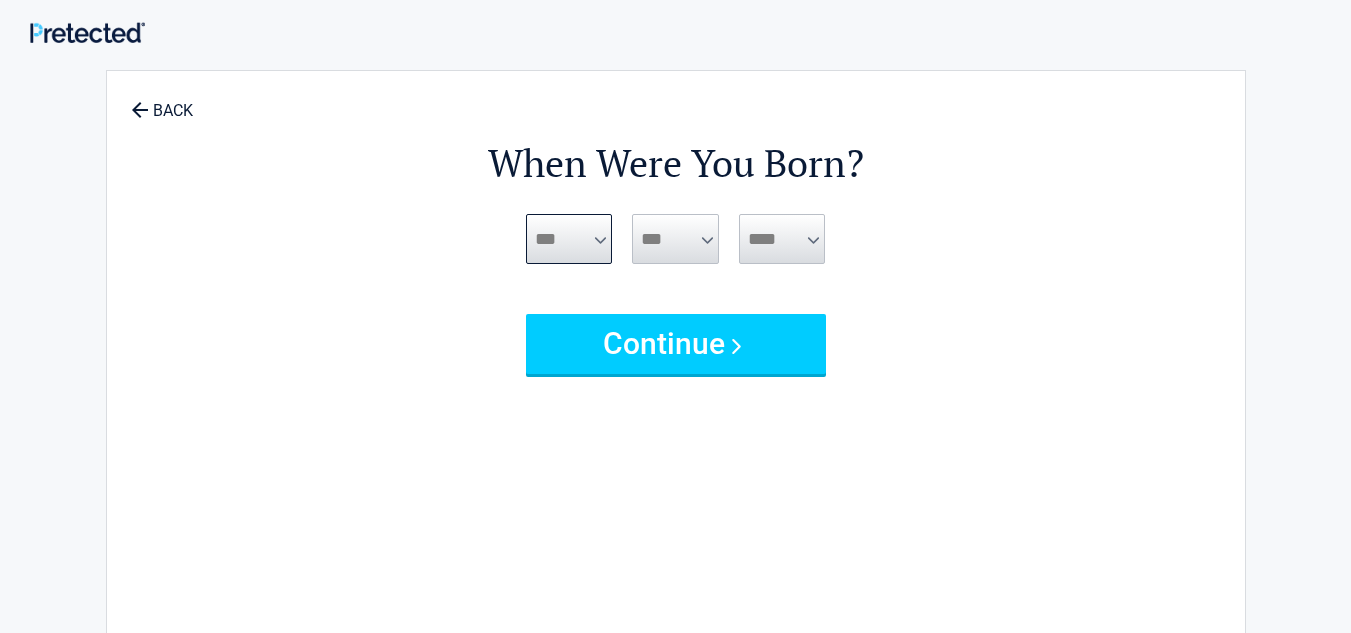 click on "*****
***
***
***
***
***
***
***
***
***
***
***
***" at bounding box center [569, 239] 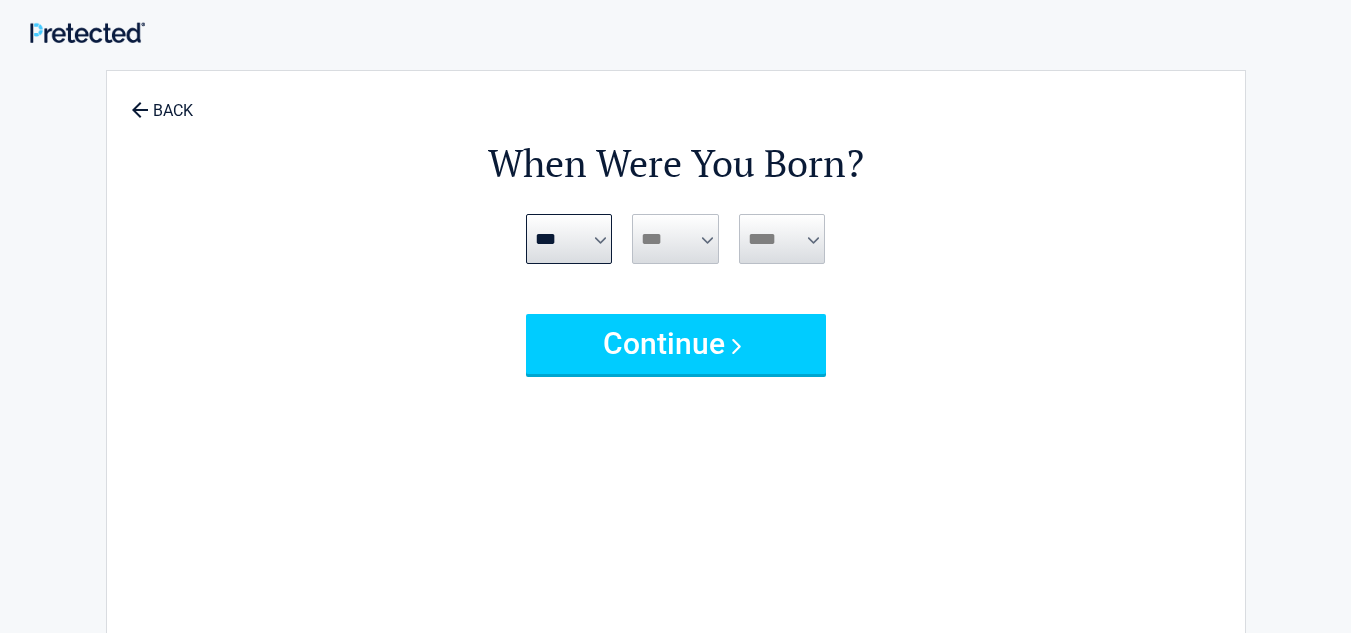 click on "*** * * * * * * * * * ** ** ** ** ** ** ** ** ** ** ** ** ** ** ** ** ** ** ** ** ** **" at bounding box center [675, 239] 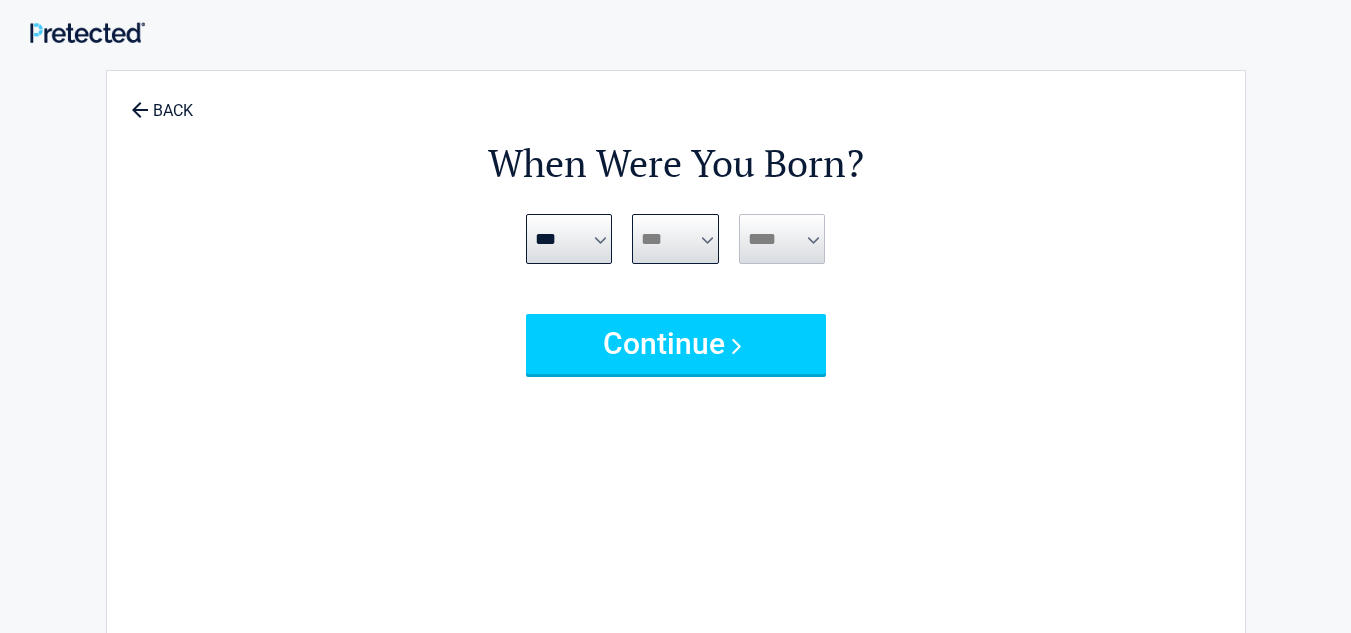 click on "*** * * * * * * * * * ** ** ** ** ** ** ** ** ** ** ** ** ** ** ** ** ** ** ** ** ** **" at bounding box center (675, 239) 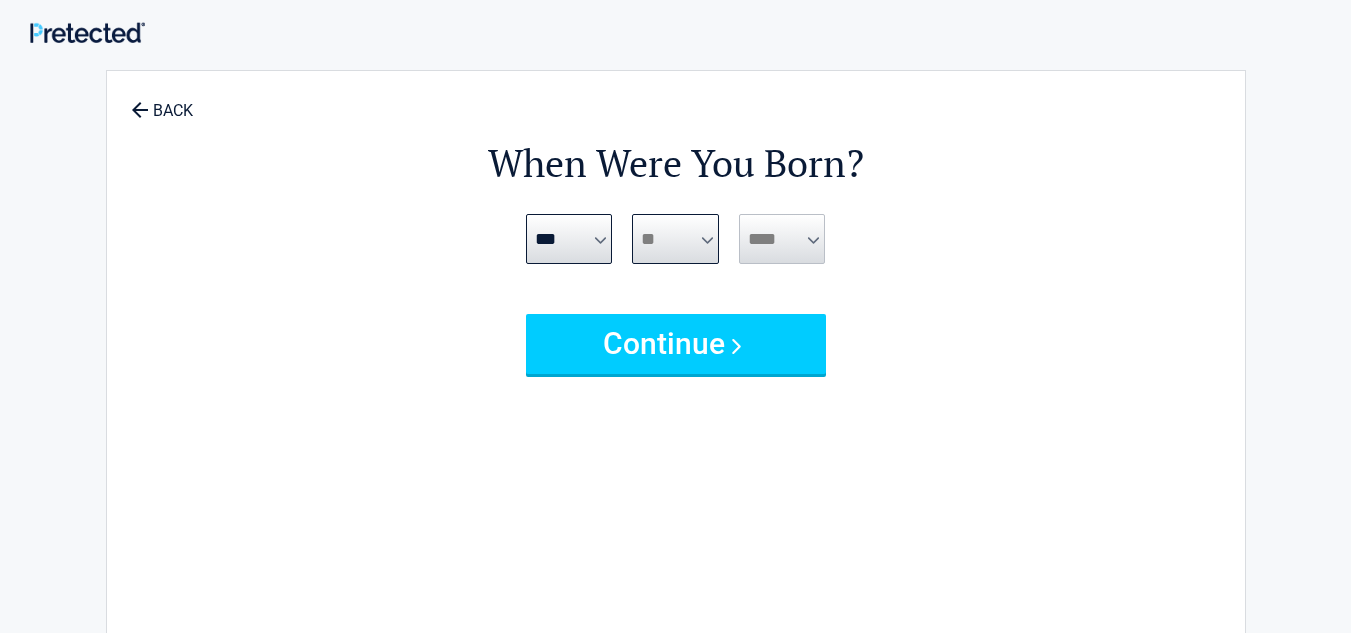 click on "*** * * * * * * * * * ** ** ** ** ** ** ** ** ** ** ** ** ** ** ** ** ** ** ** ** ** **" at bounding box center (675, 239) 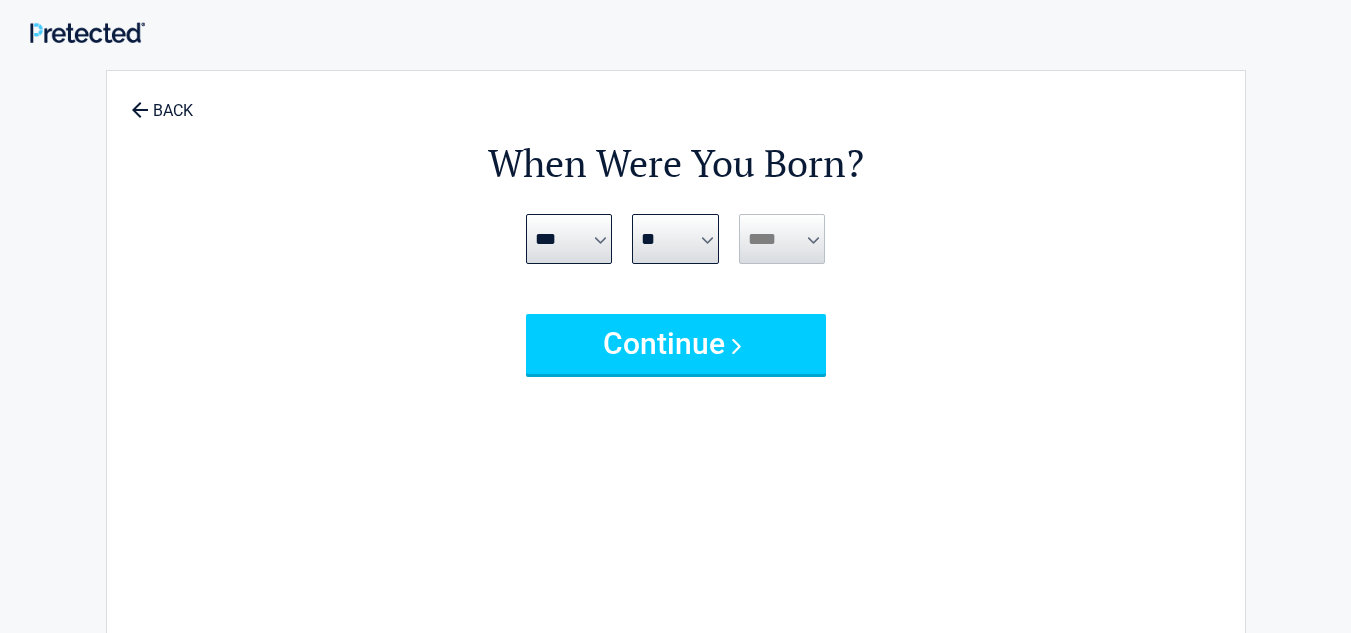 click on "****
****
****
****
****
****
****
****
****
****
****
****
****
****
****
****
****
****
****
****
****
****
****
****
****
****
****
****
****
****
****
****
****
****
****
****
****
****
****
****
****
****
****
****
****
****
****
****
****
****
****
****
****
****
****
****
****
****
****
****
****
****
**** ****" at bounding box center (782, 239) 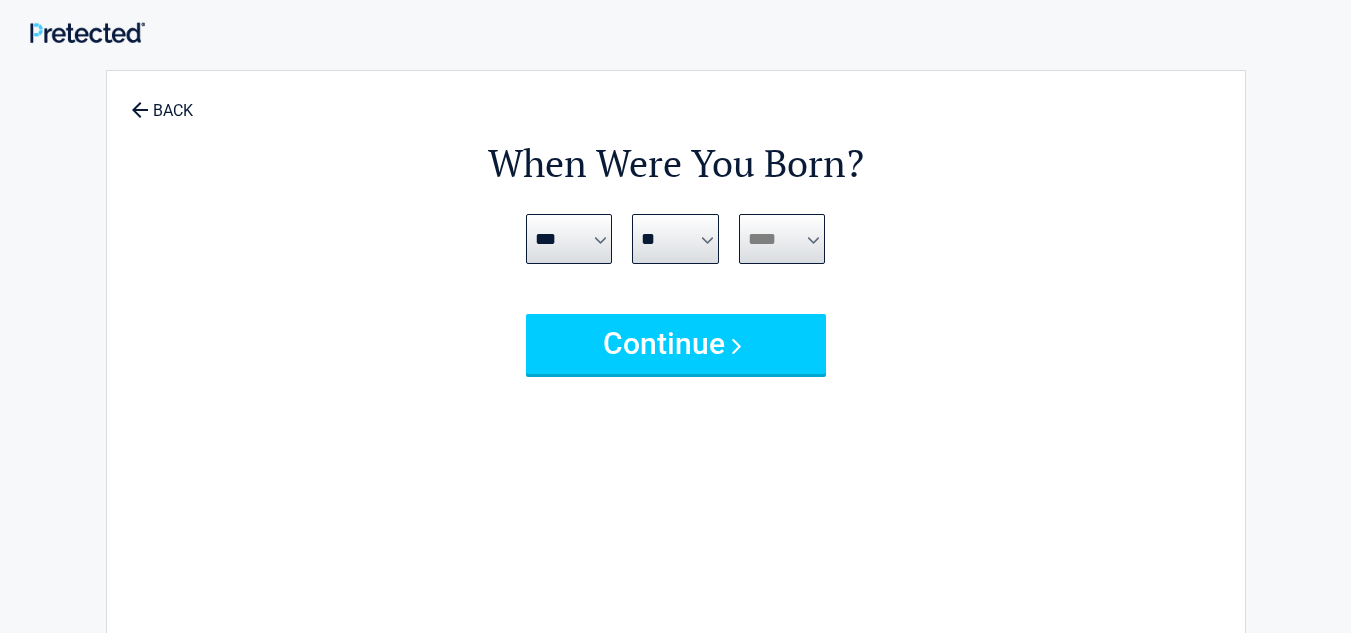 click on "****
****
****
****
****
****
****
****
****
****
****
****
****
****
****
****
****
****
****
****
****
****
****
****
****
****
****
****
****
****
****
****
****
****
****
****
****
****
****
****
****
****
****
****
****
****
****
****
****
****
****
****
****
****
****
****
****
****
****
****
****
****
****
****" at bounding box center (782, 239) 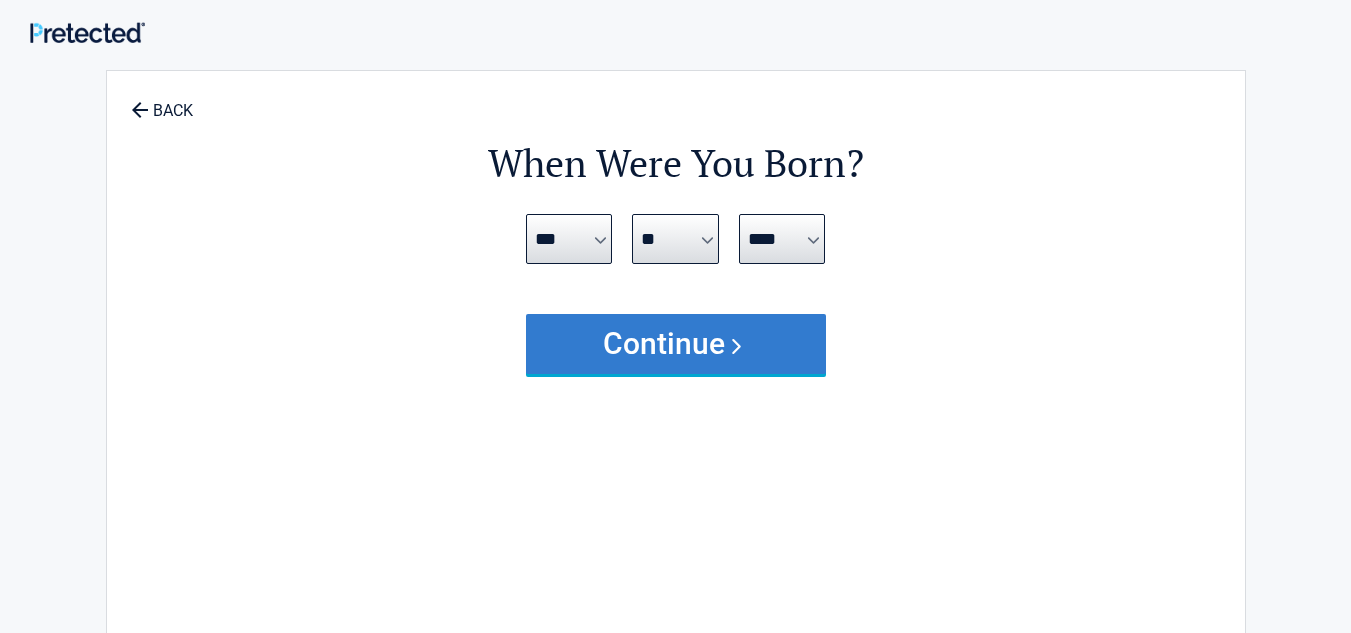 click on "Continue" at bounding box center [676, 344] 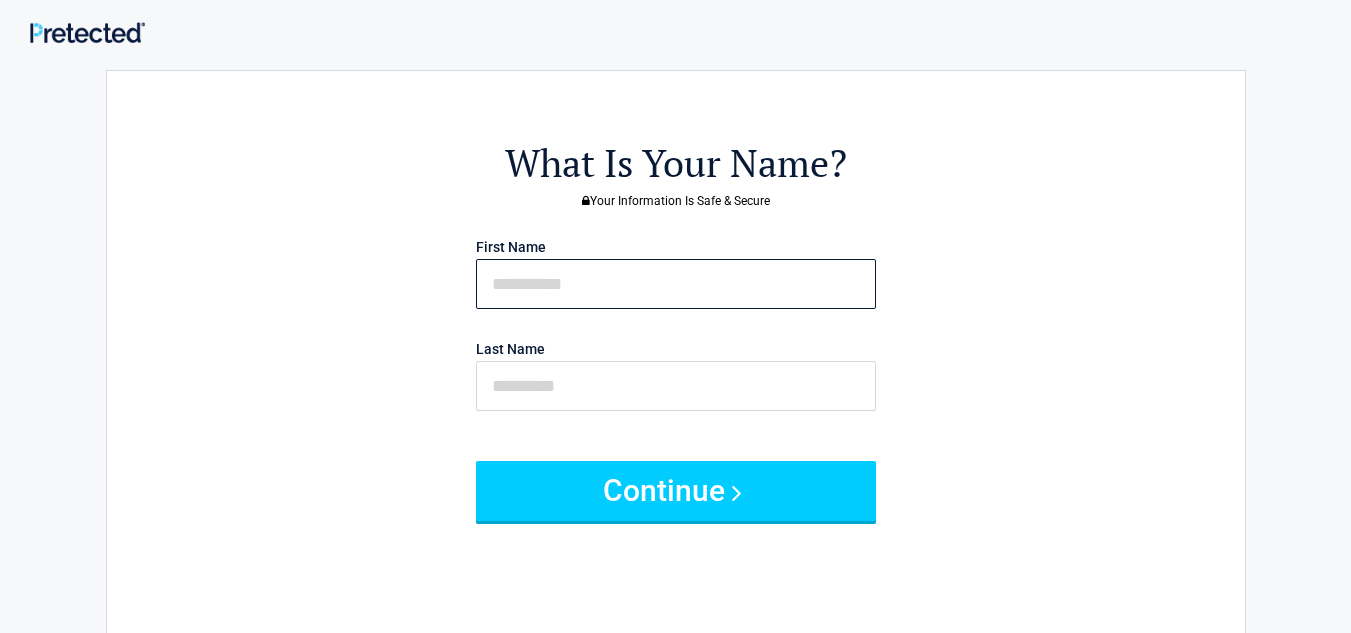 click at bounding box center [676, 284] 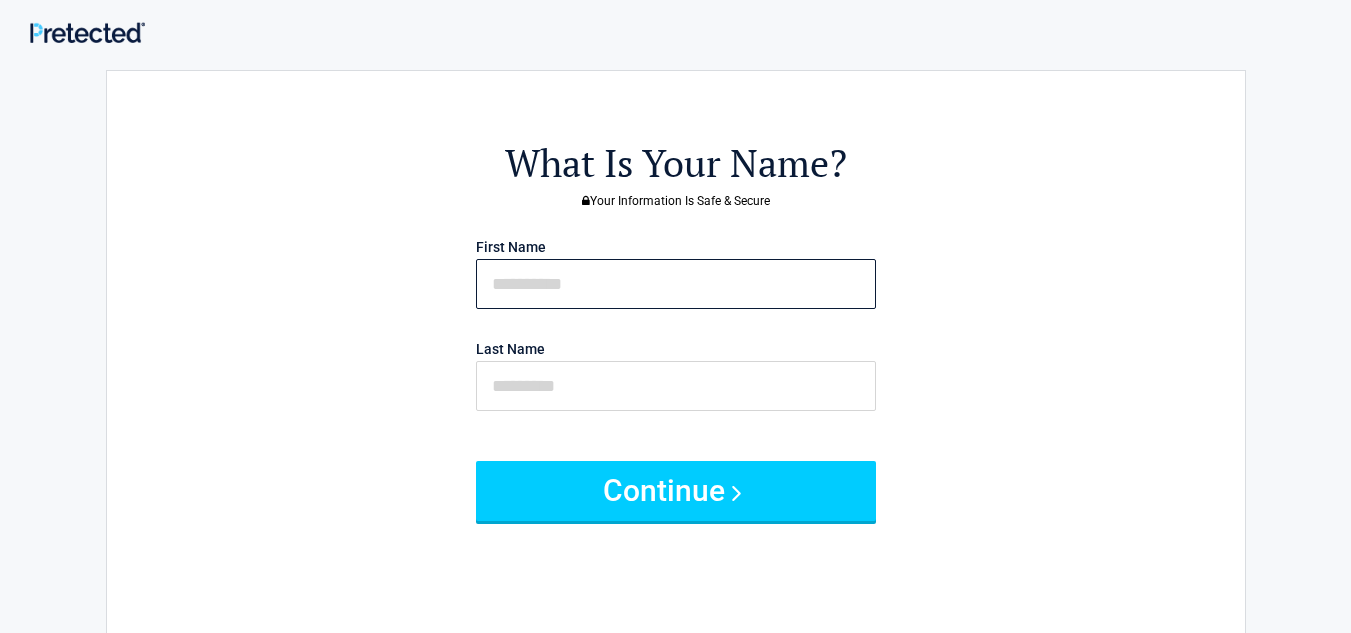 type on "********" 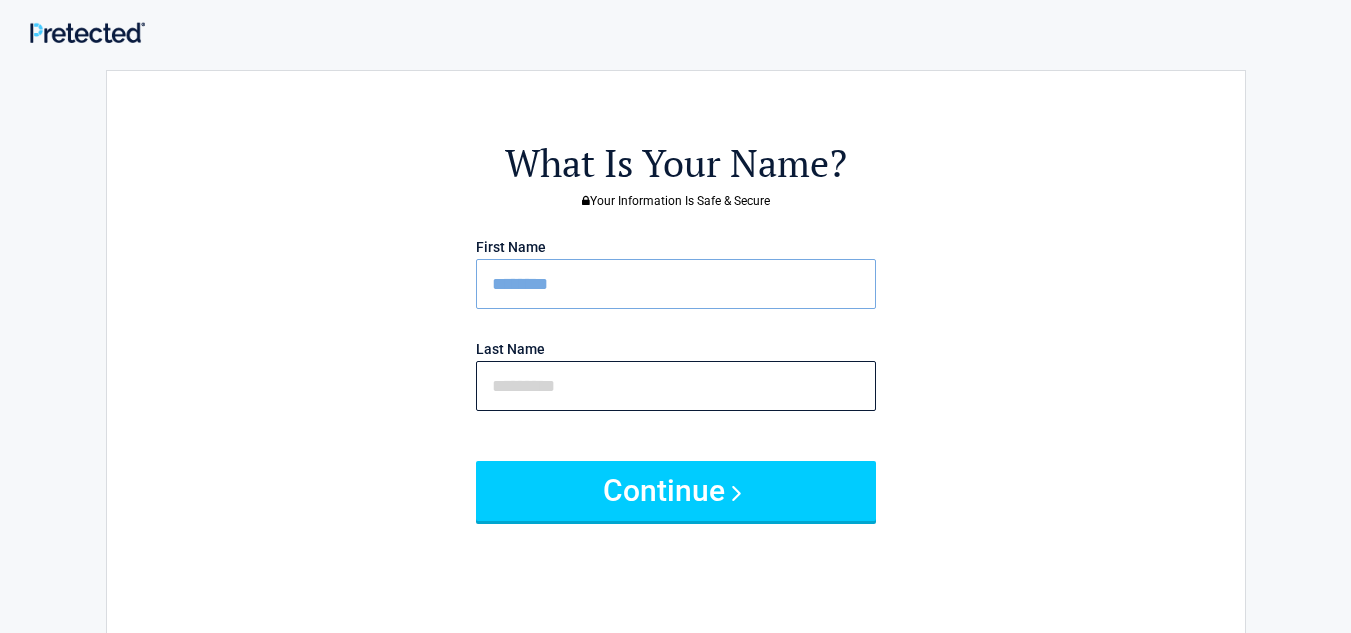 click at bounding box center (676, 386) 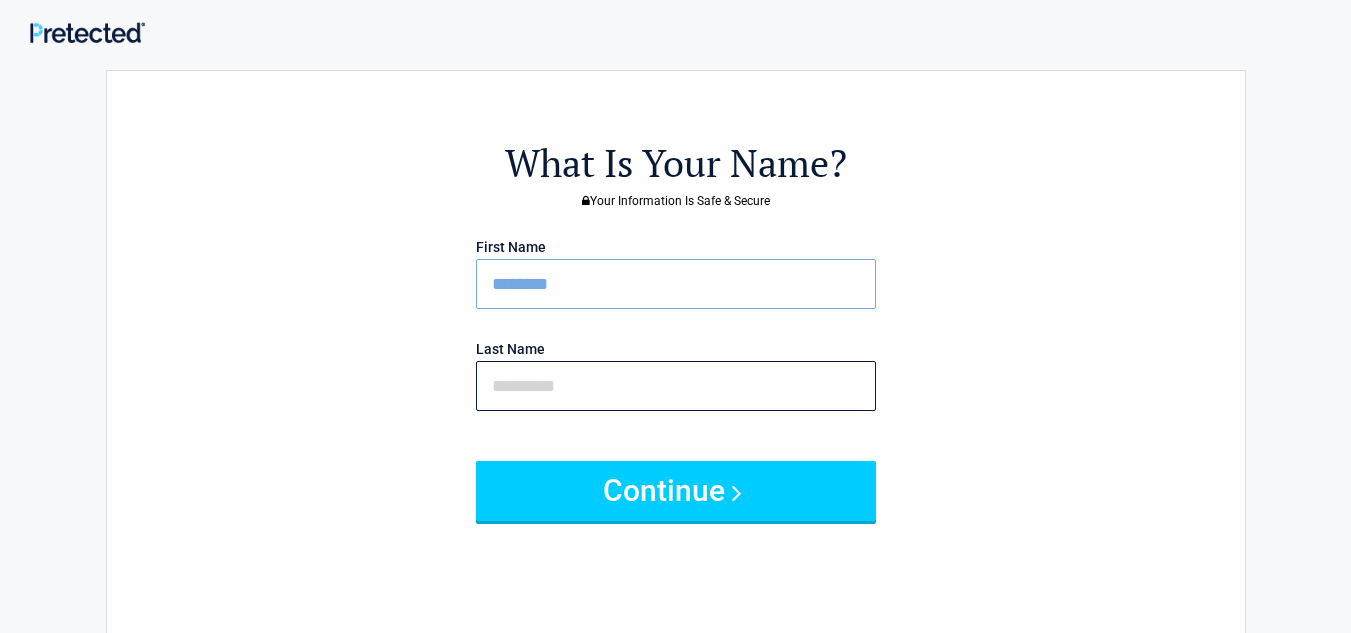 type on "*******" 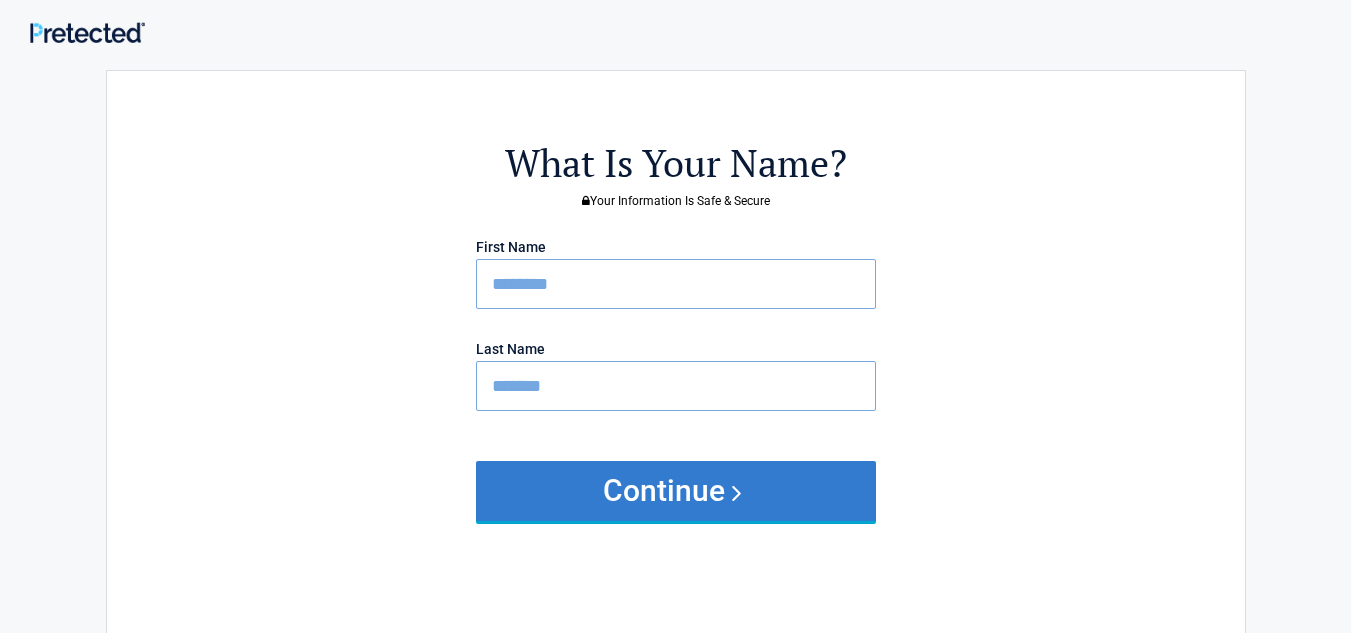 click on "Continue" at bounding box center [676, 491] 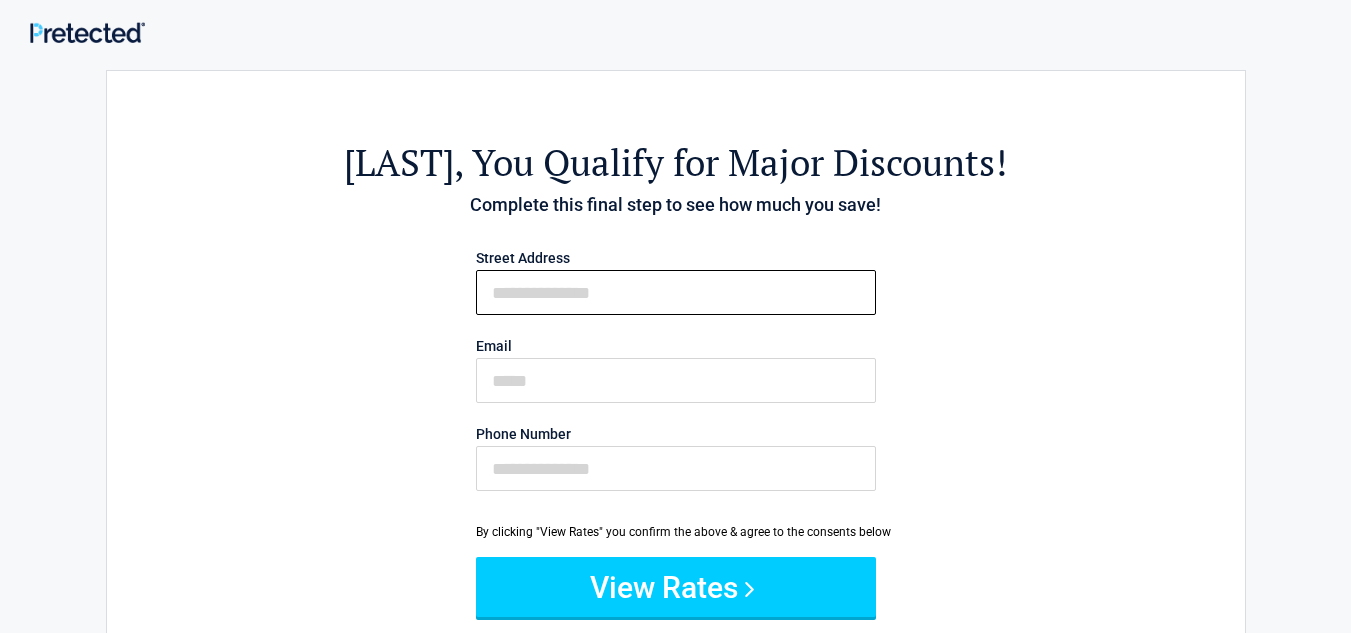 click on "First Name" at bounding box center [676, 292] 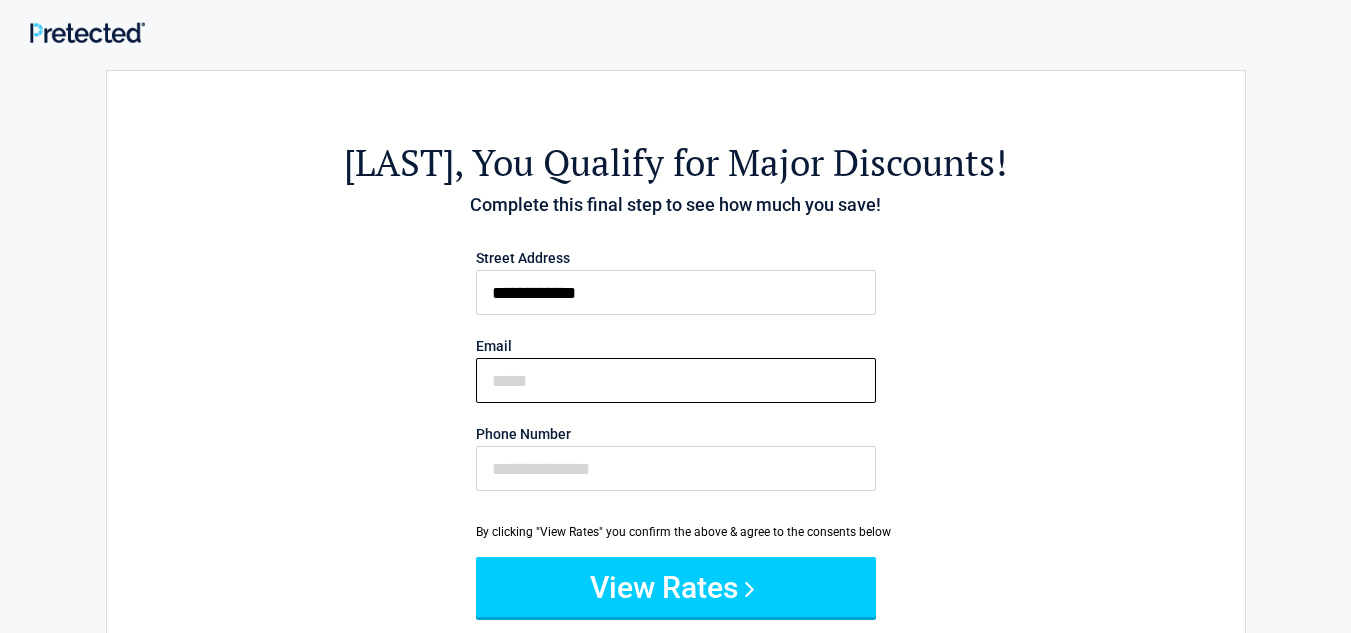 type on "**********" 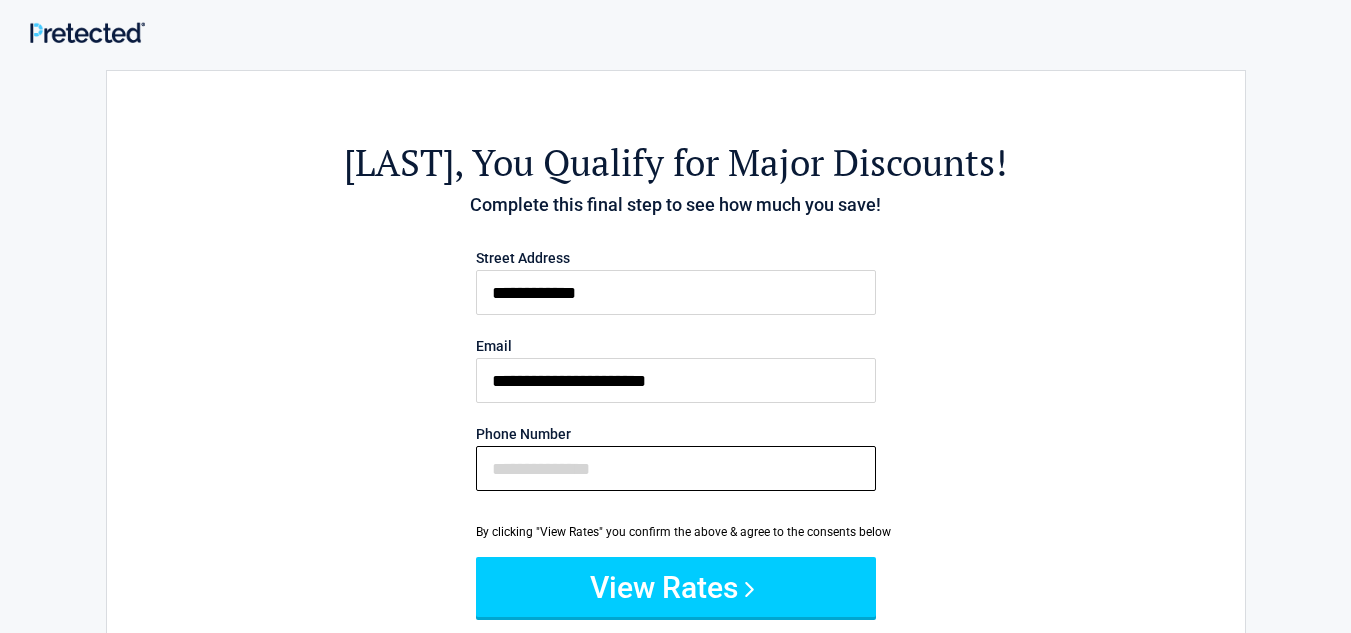 type on "**********" 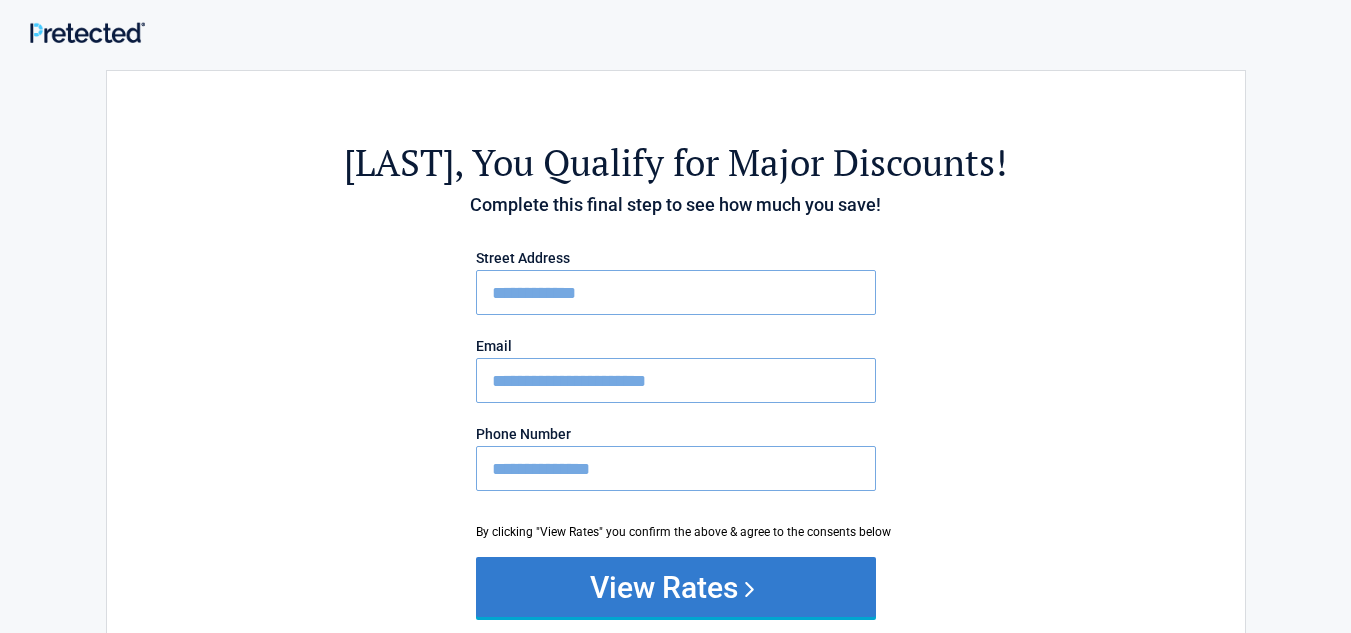 click on "View Rates" at bounding box center (676, 587) 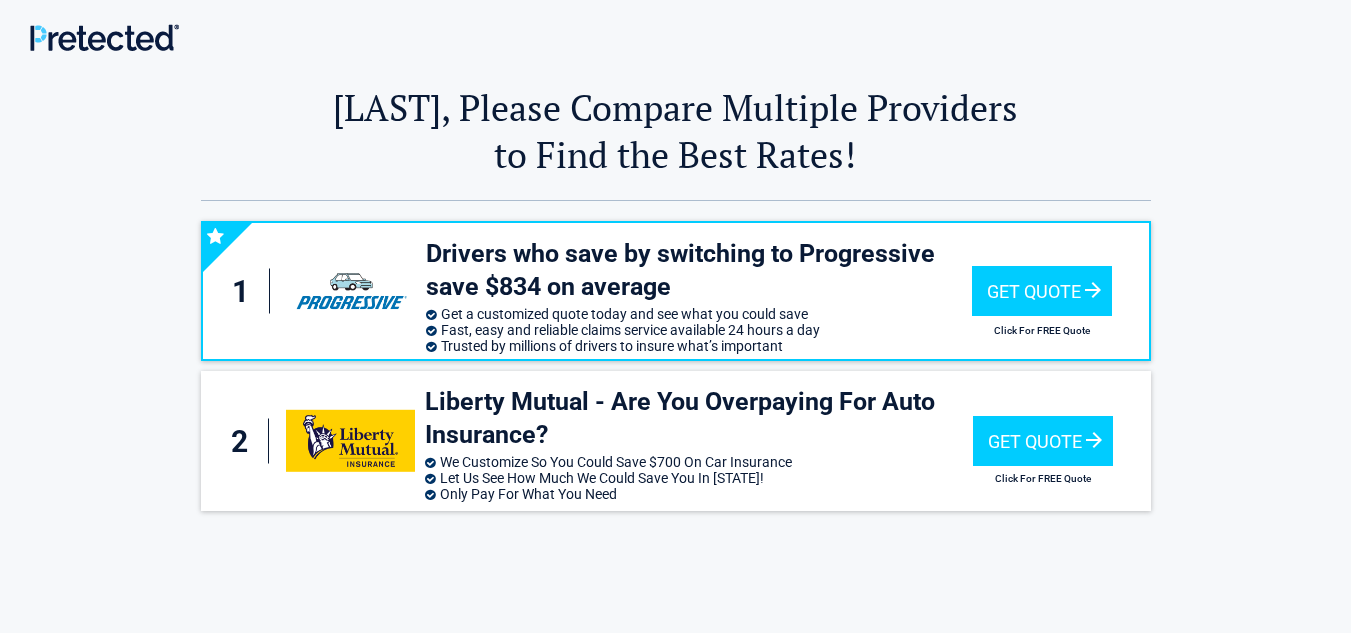 scroll, scrollTop: 0, scrollLeft: 0, axis: both 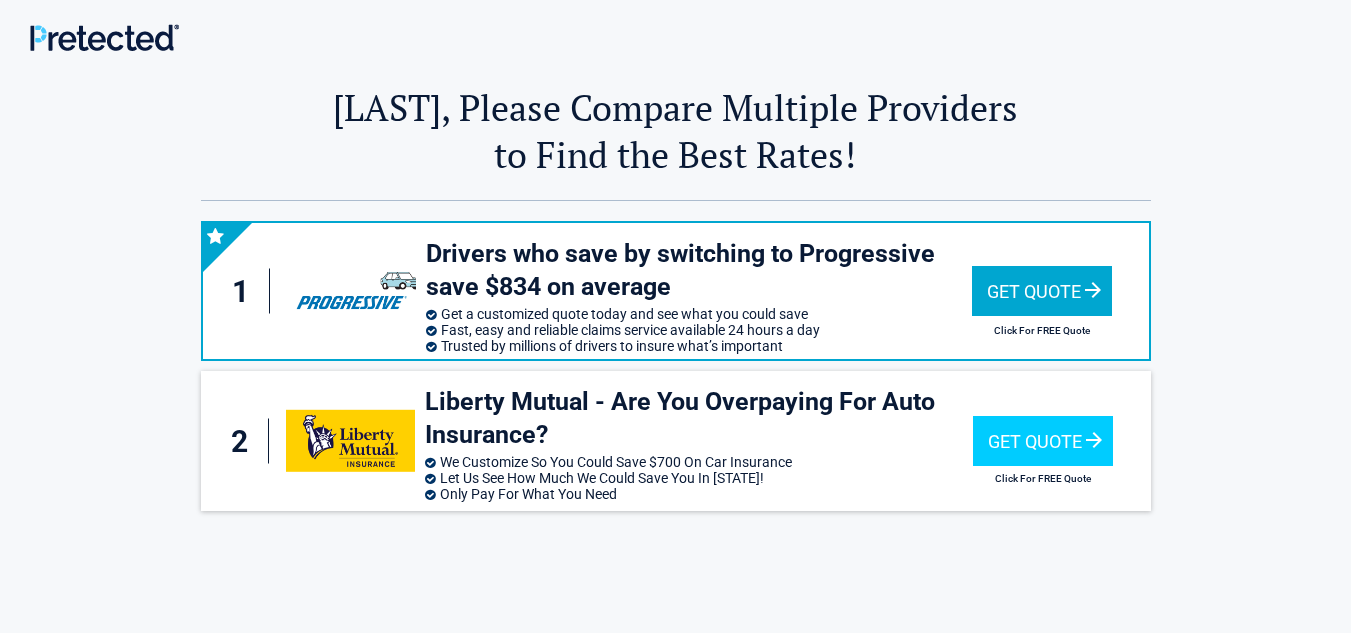 click on "Get Quote" at bounding box center (1042, 291) 